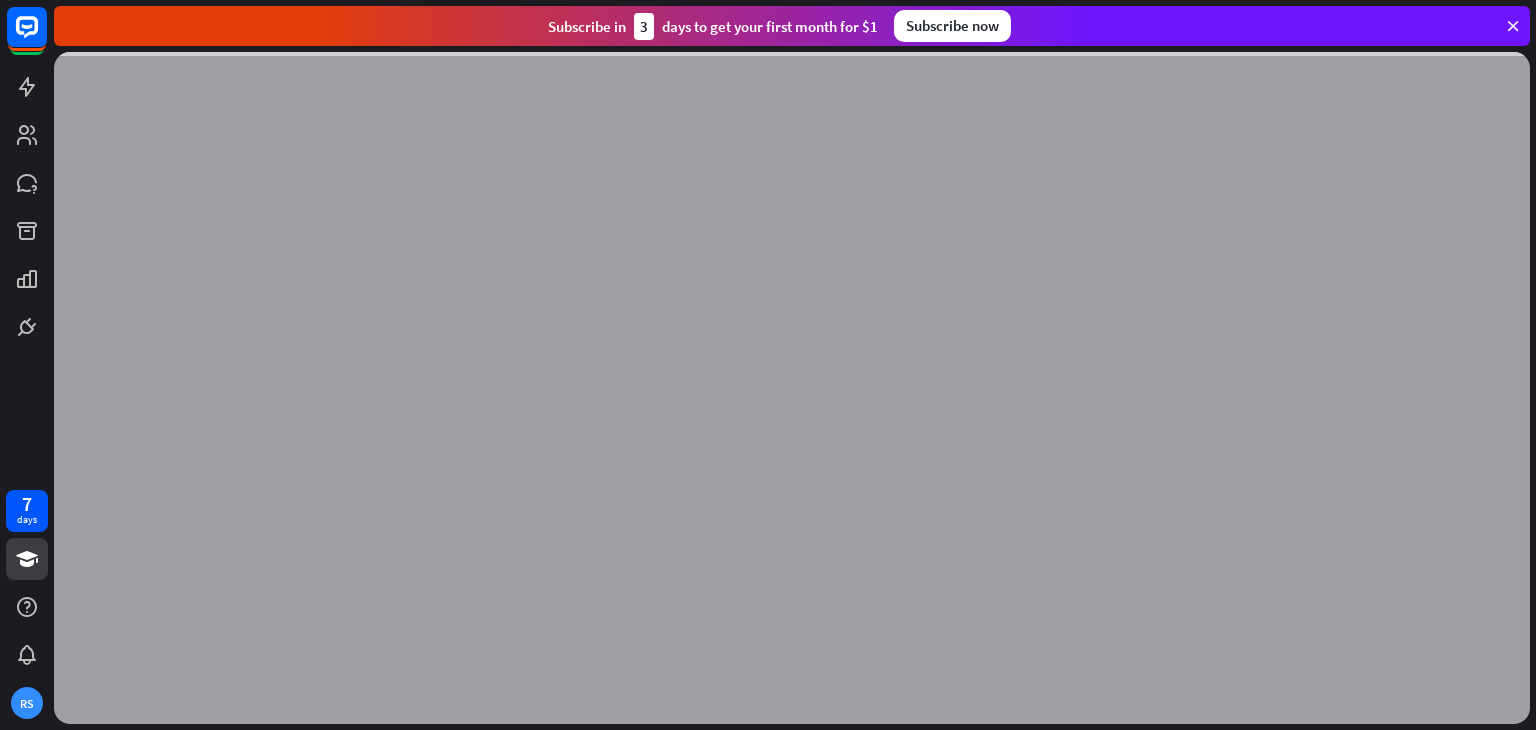 scroll, scrollTop: 0, scrollLeft: 0, axis: both 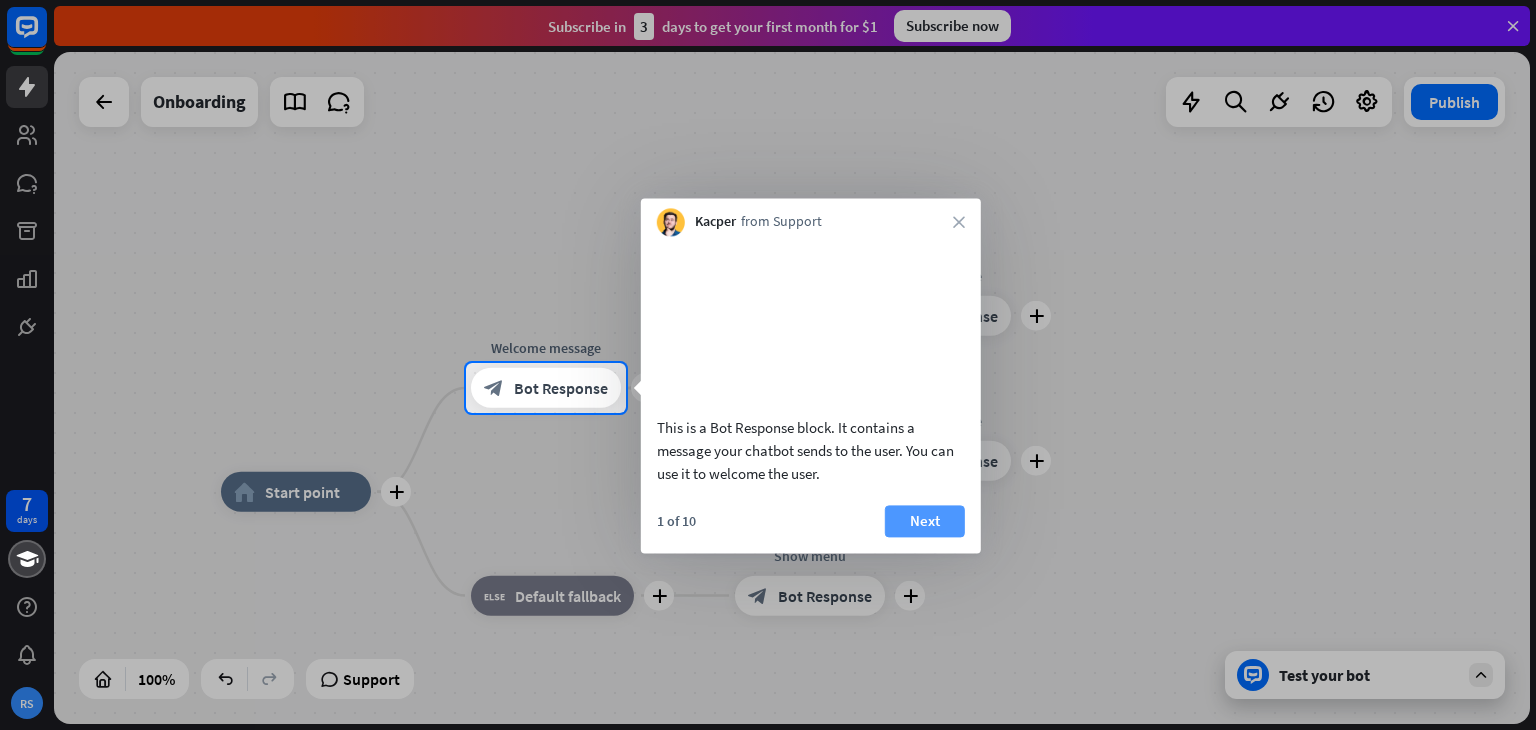 click on "Next" at bounding box center [925, 521] 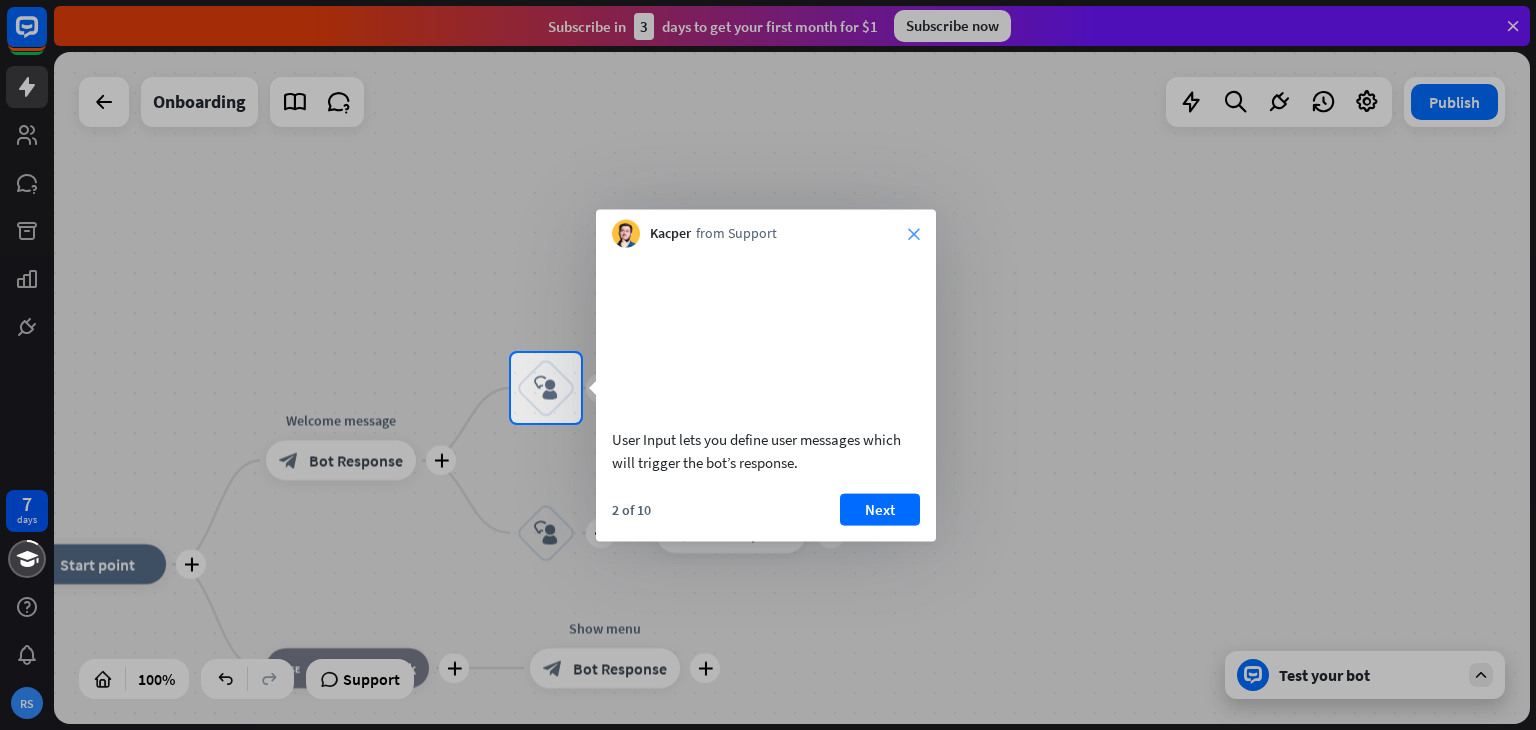 click on "close" at bounding box center (914, 234) 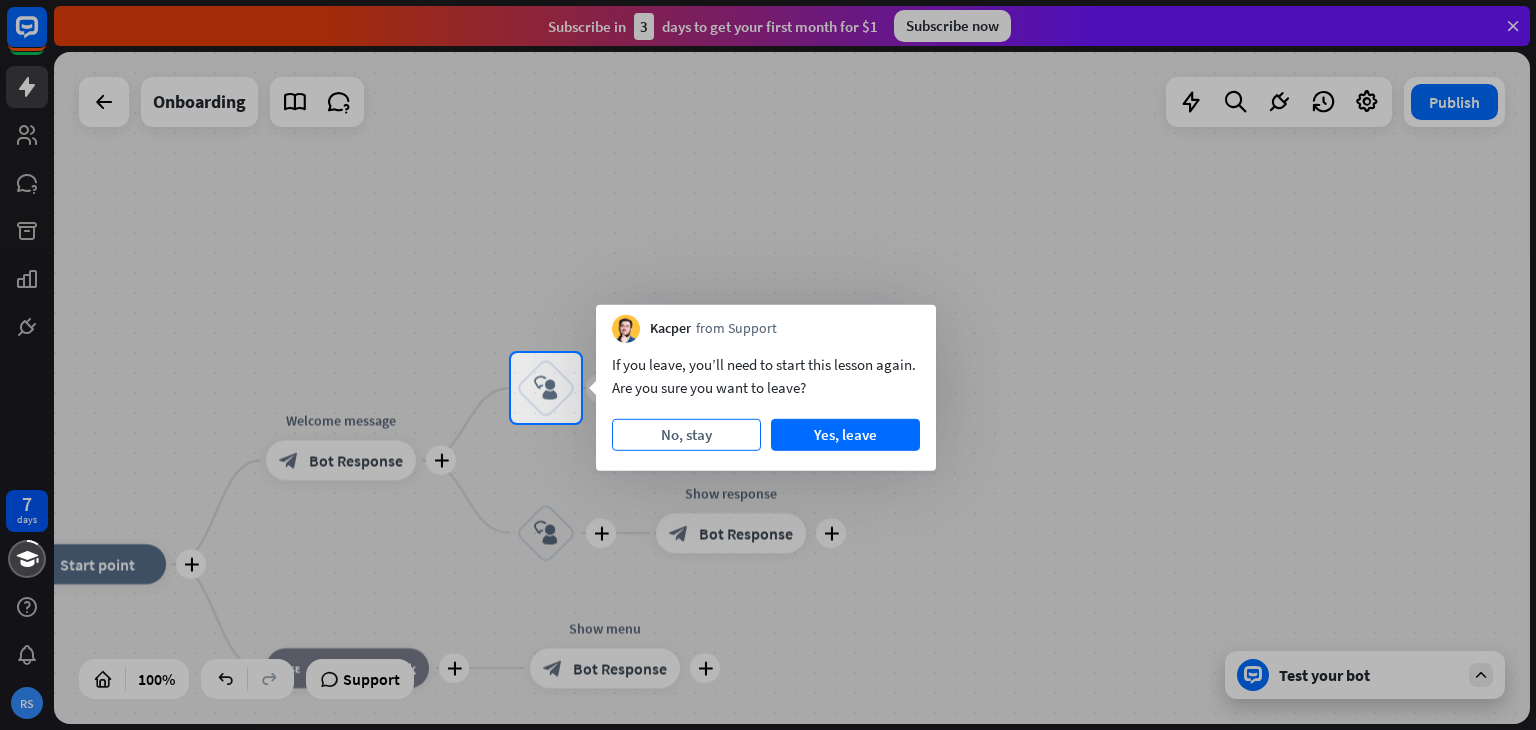 click on "No, stay" at bounding box center (686, 435) 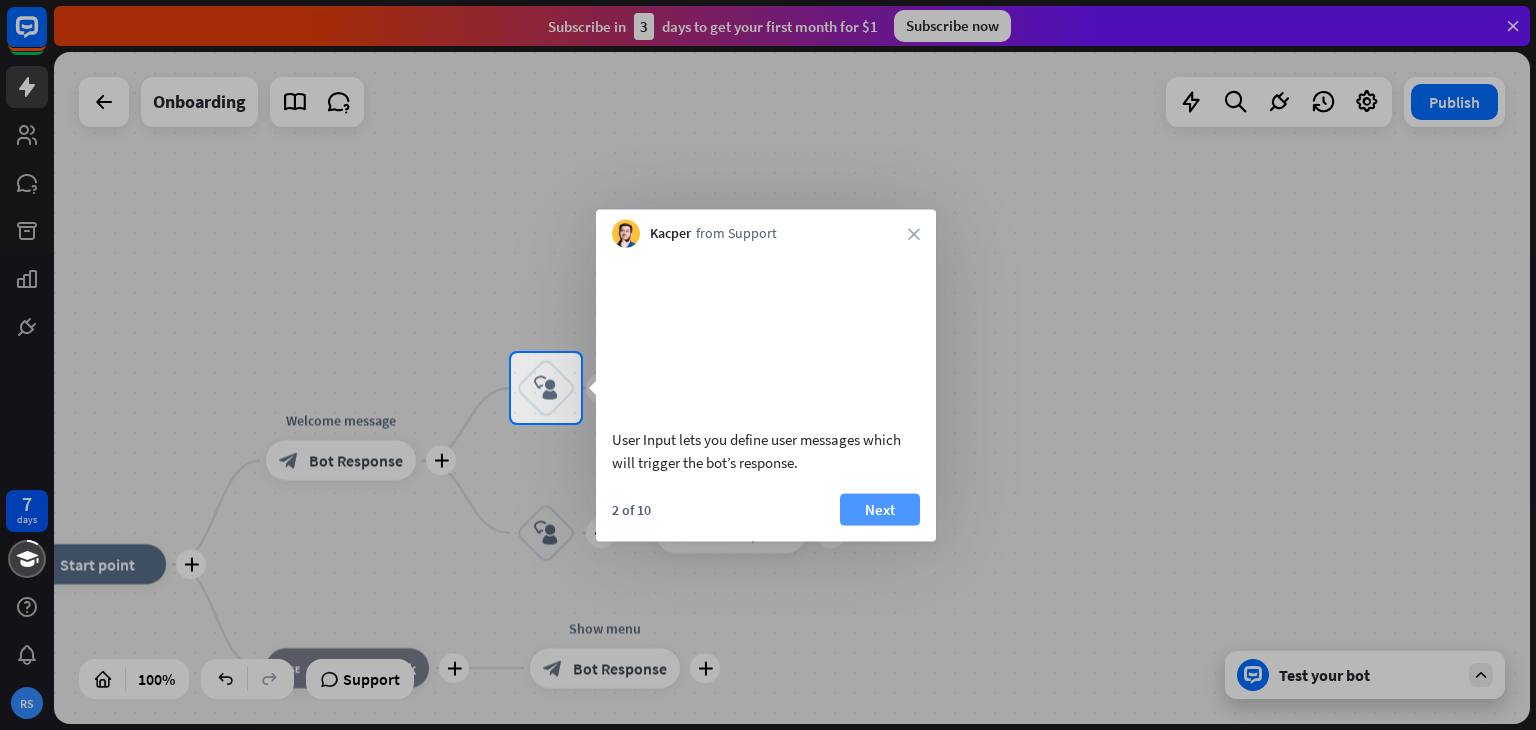 click on "Next" at bounding box center [880, 509] 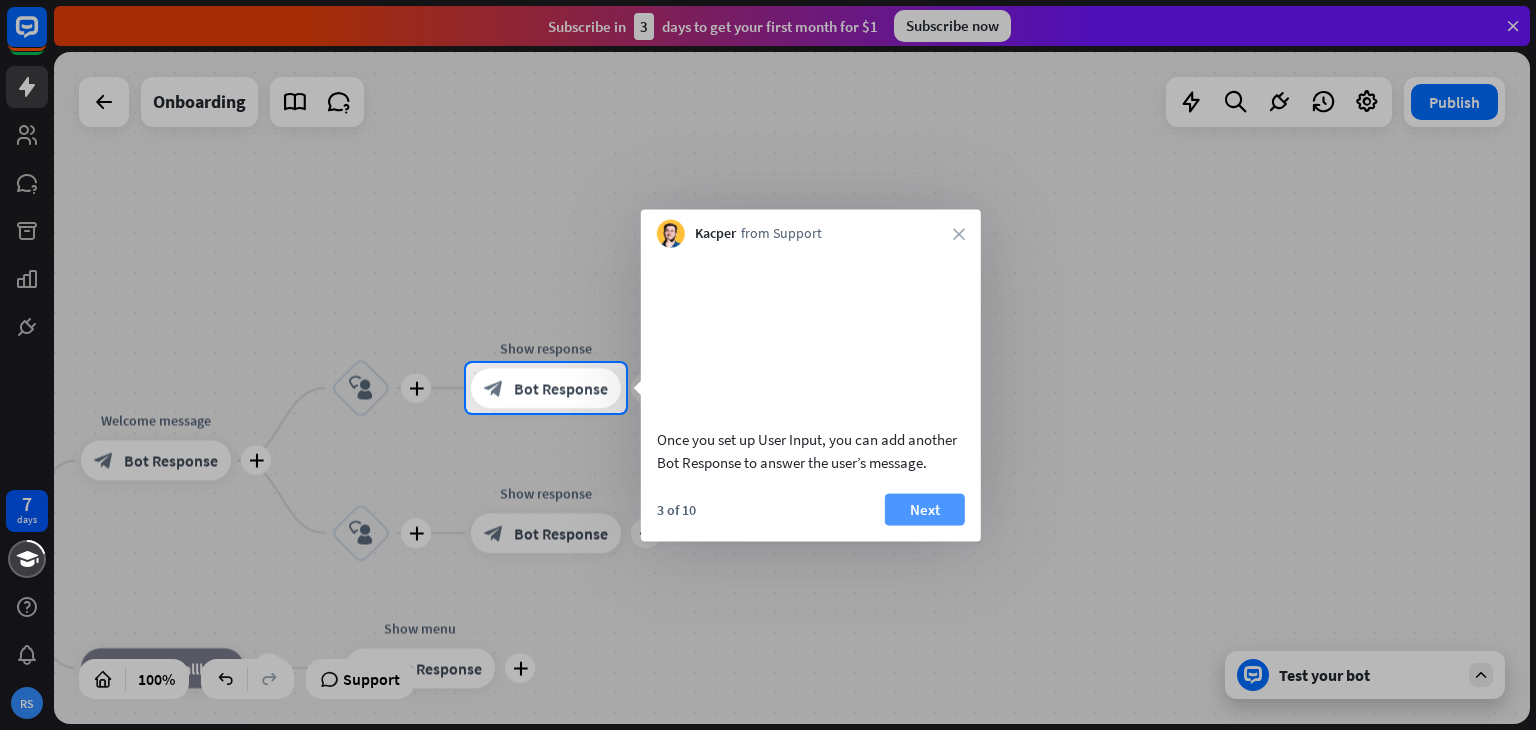 click on "Next" at bounding box center (925, 509) 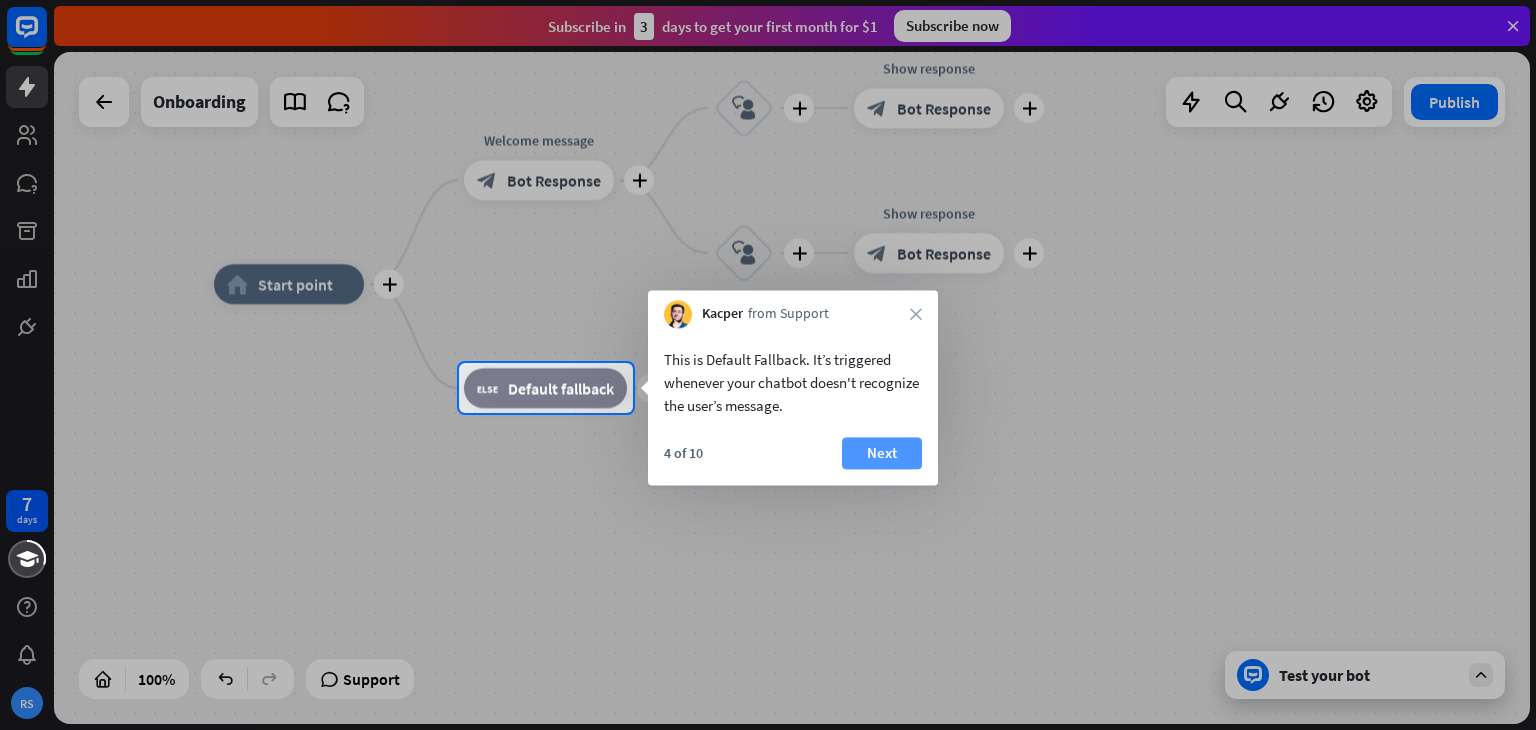 click on "Next" at bounding box center (882, 453) 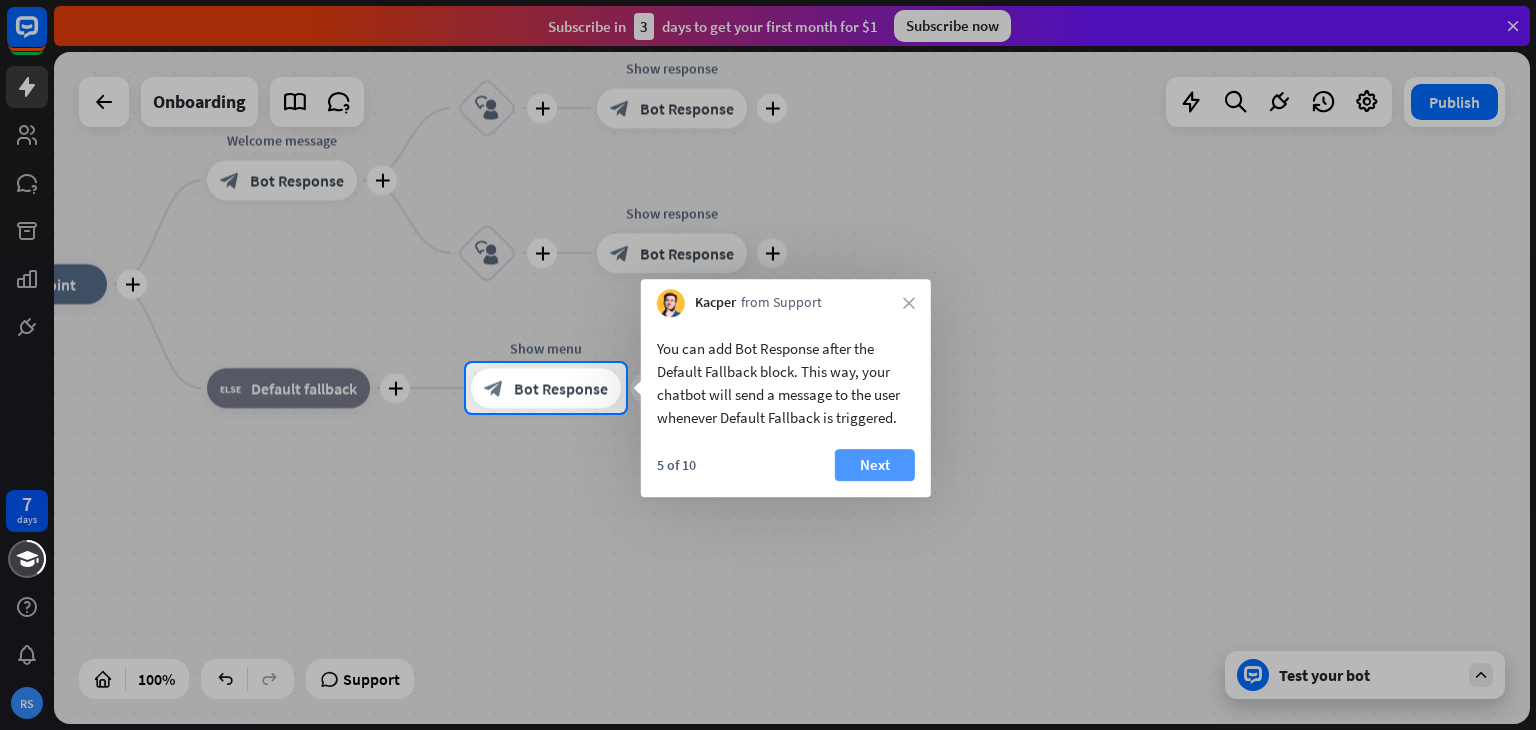 click on "Next" at bounding box center [875, 465] 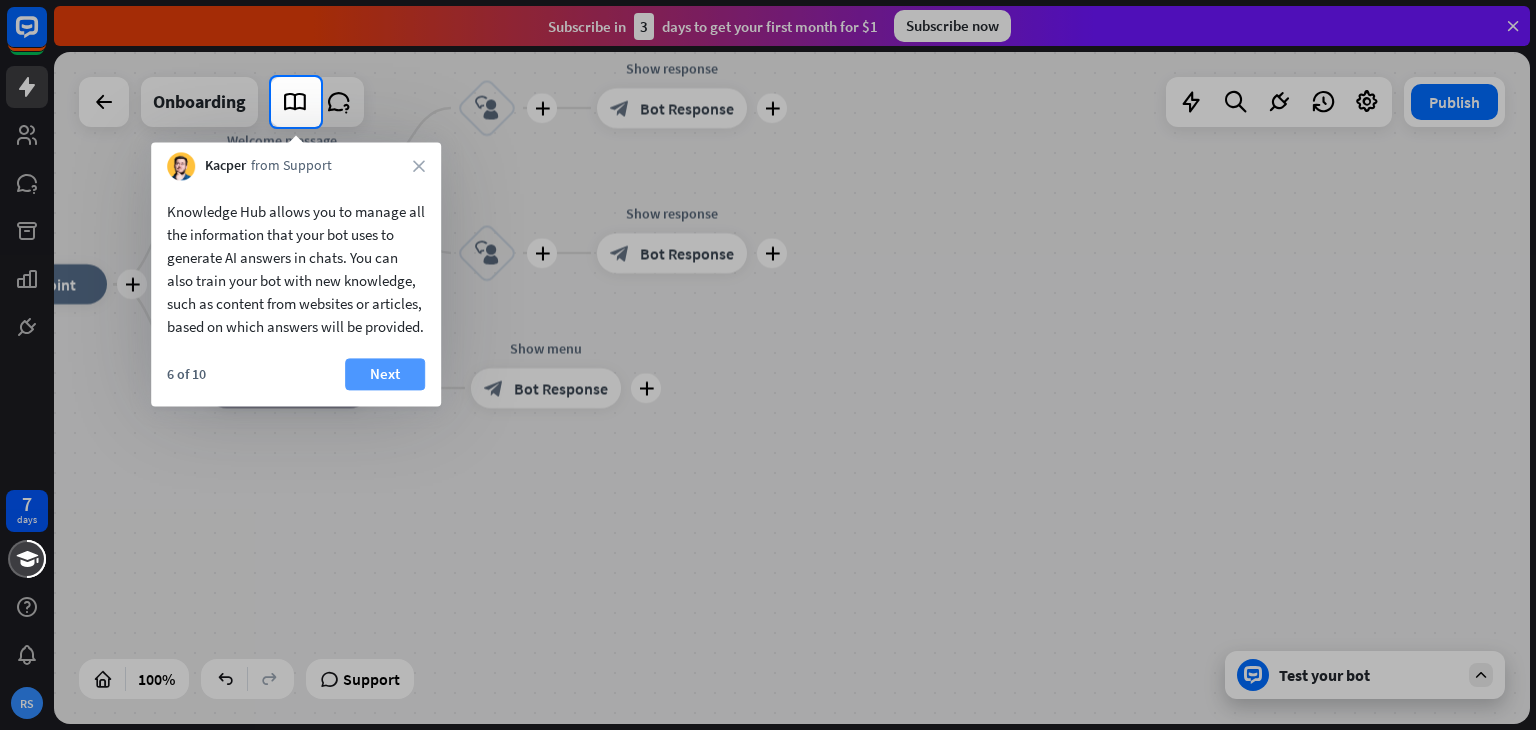 click on "Next" at bounding box center [385, 374] 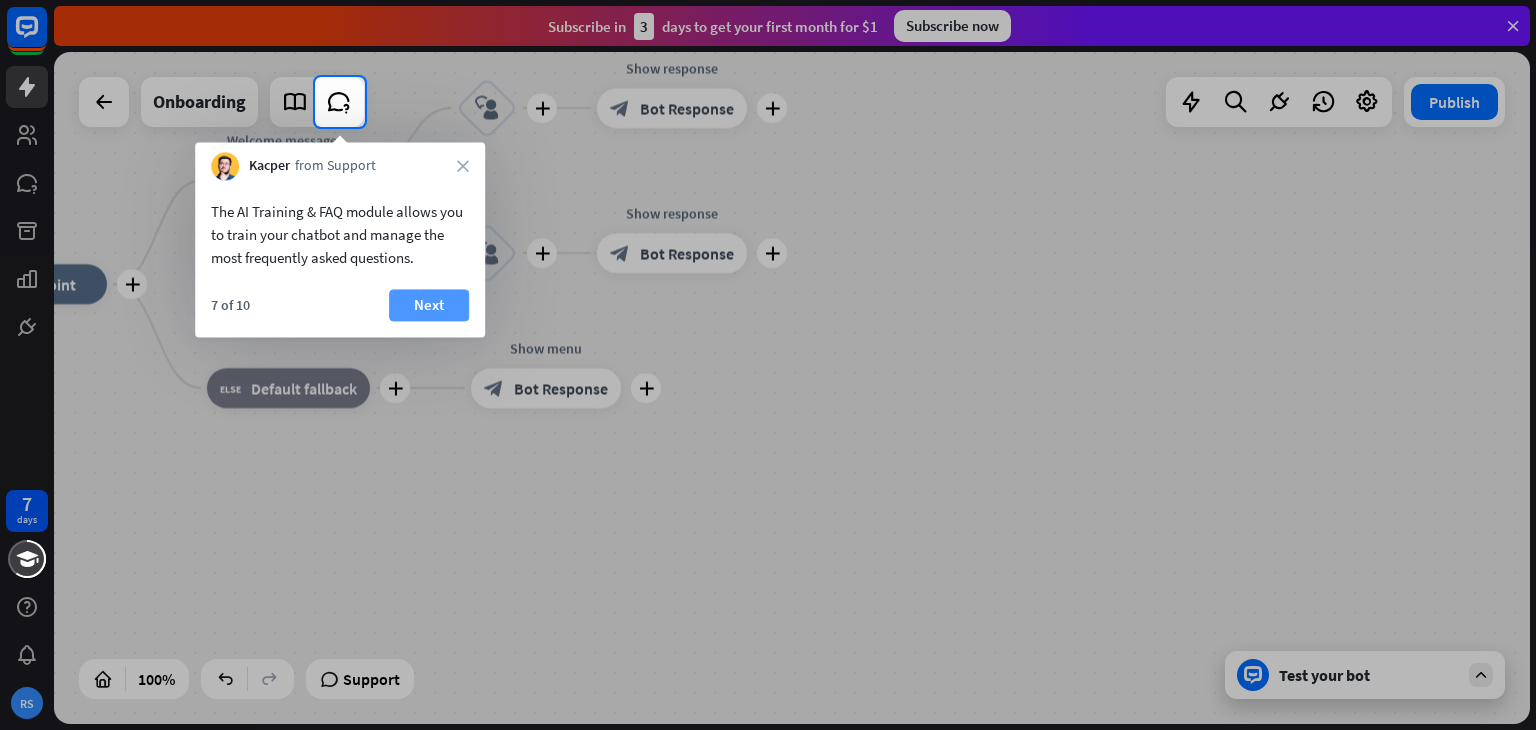 click on "Next" at bounding box center (429, 305) 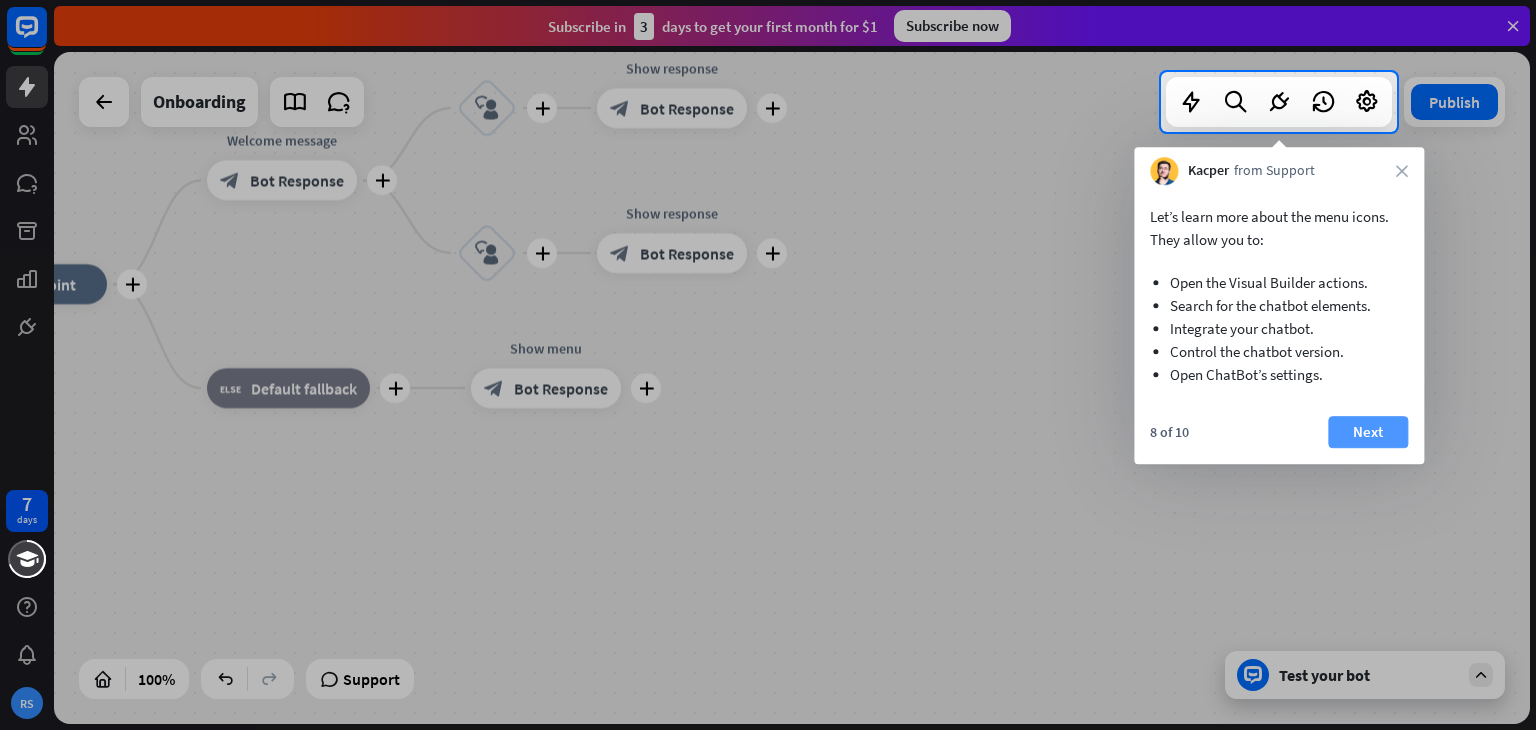 click on "Next" at bounding box center [1368, 432] 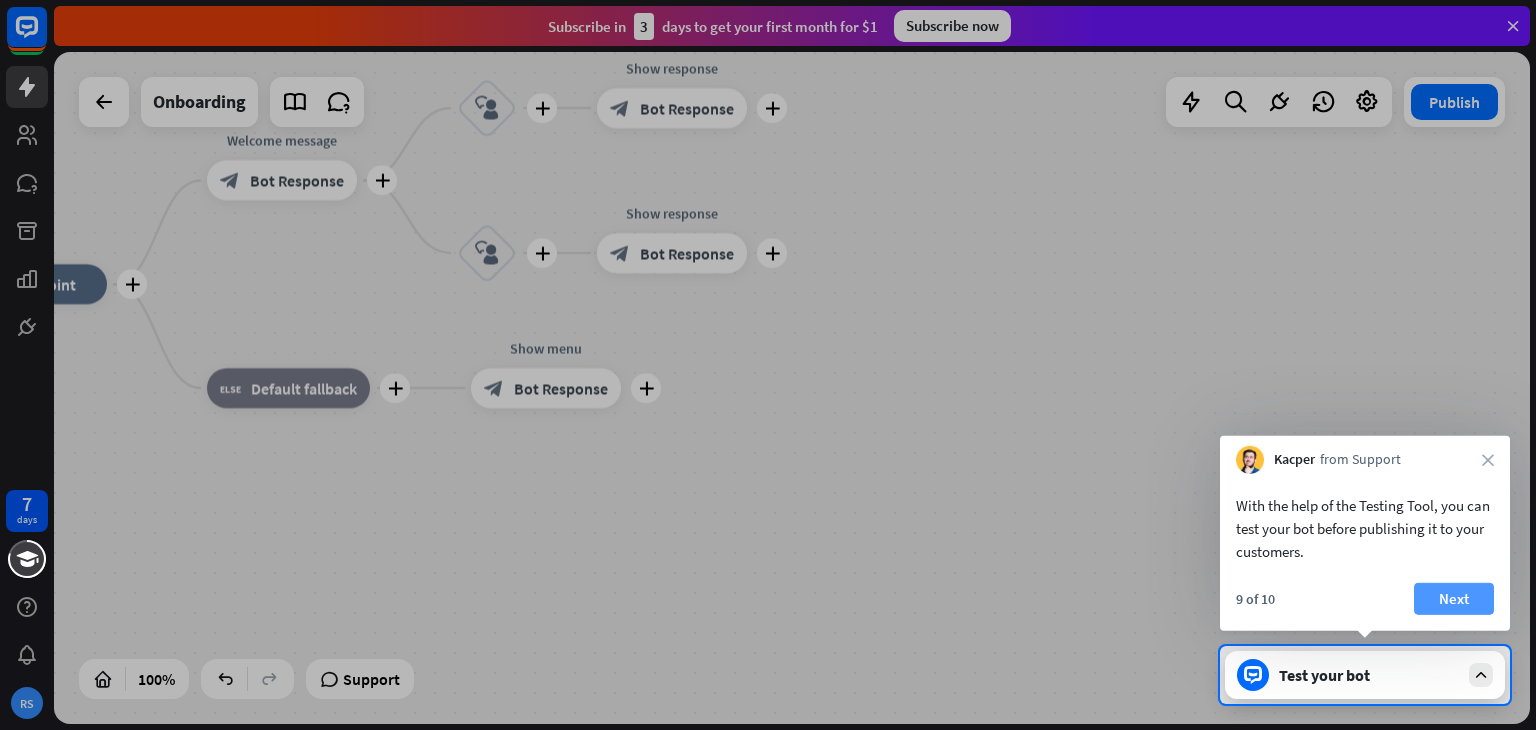 click on "Next" at bounding box center (1454, 599) 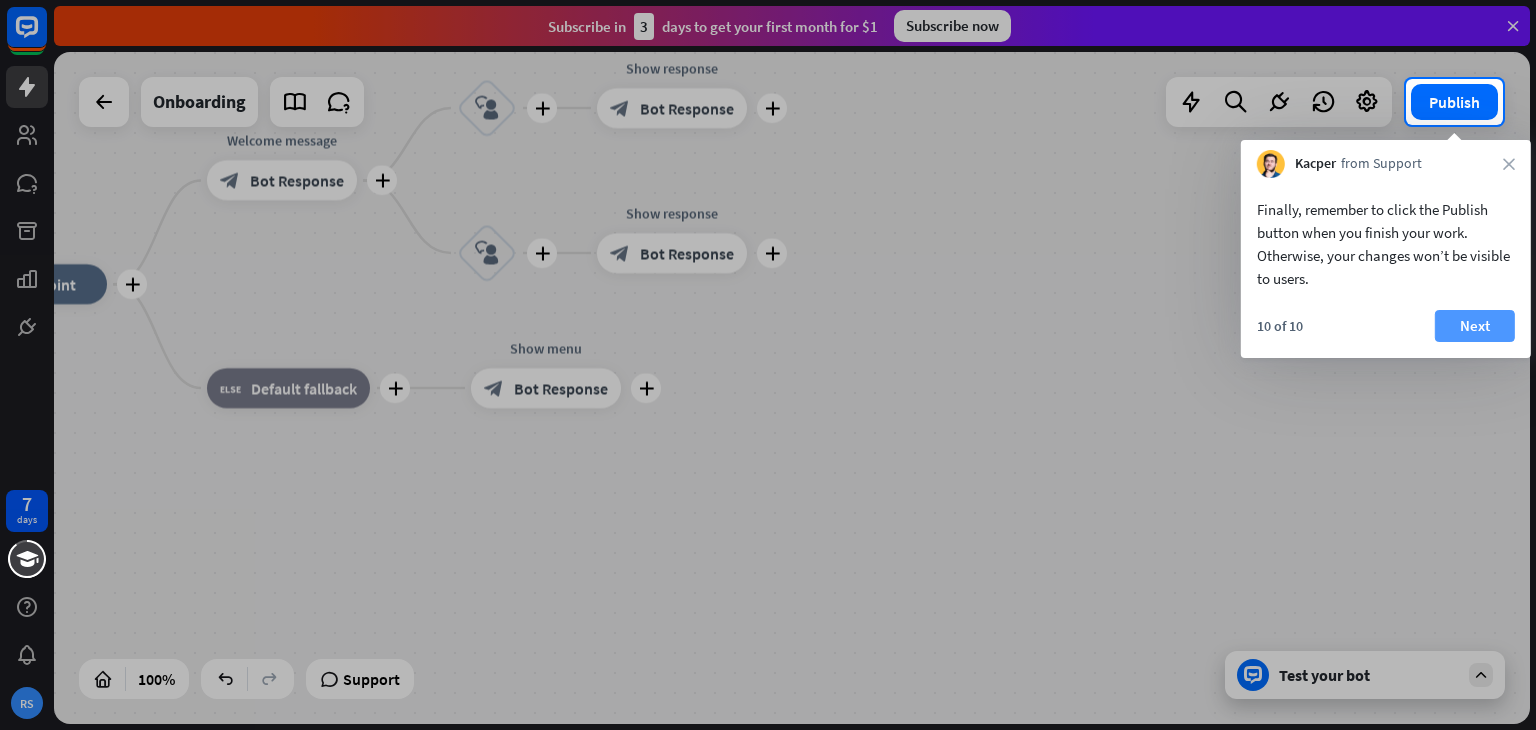 click on "Next" at bounding box center [1475, 326] 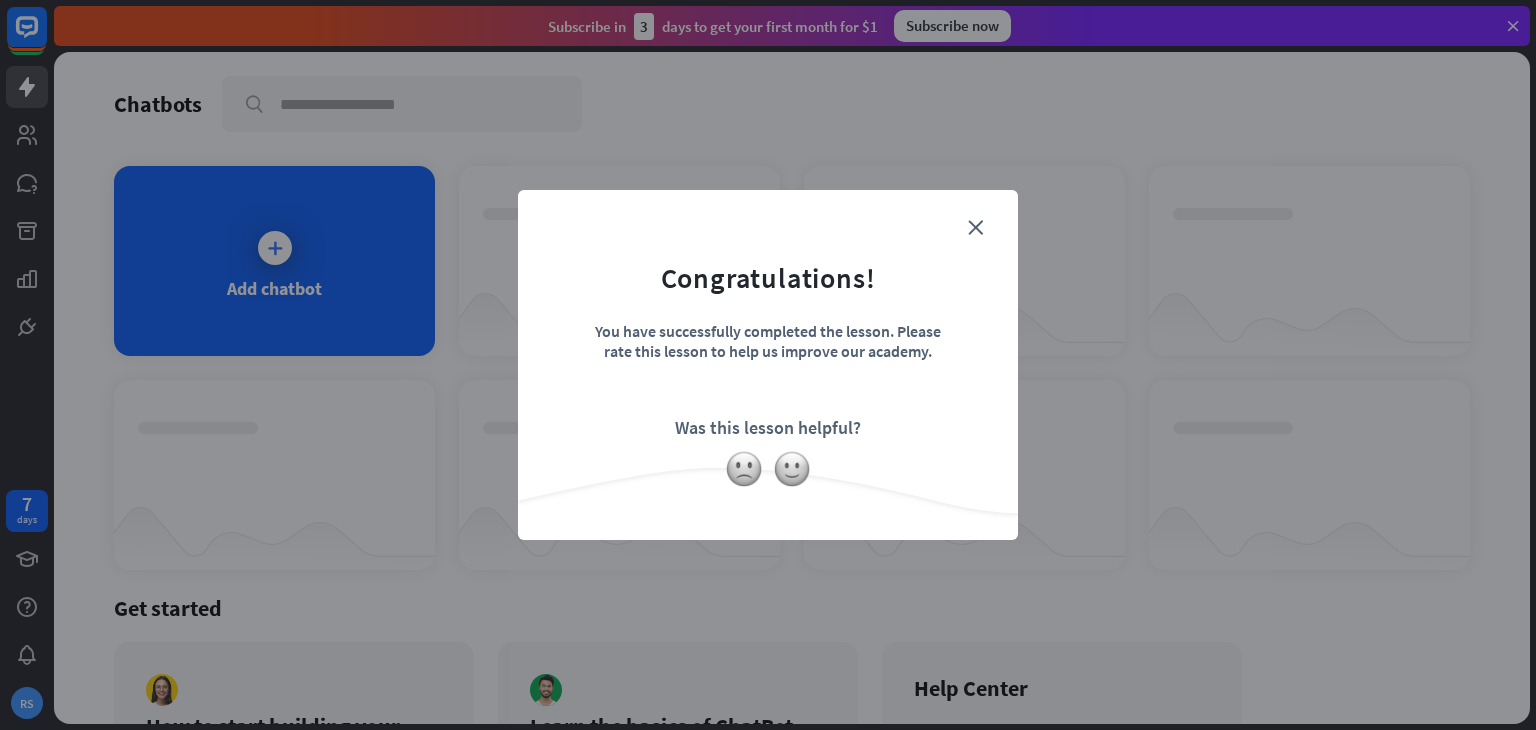 click on "Congratulations!
You have successfully completed the lesson.
Please rate this lesson to help us improve our
academy.
Was this lesson helpful?" at bounding box center (768, 334) 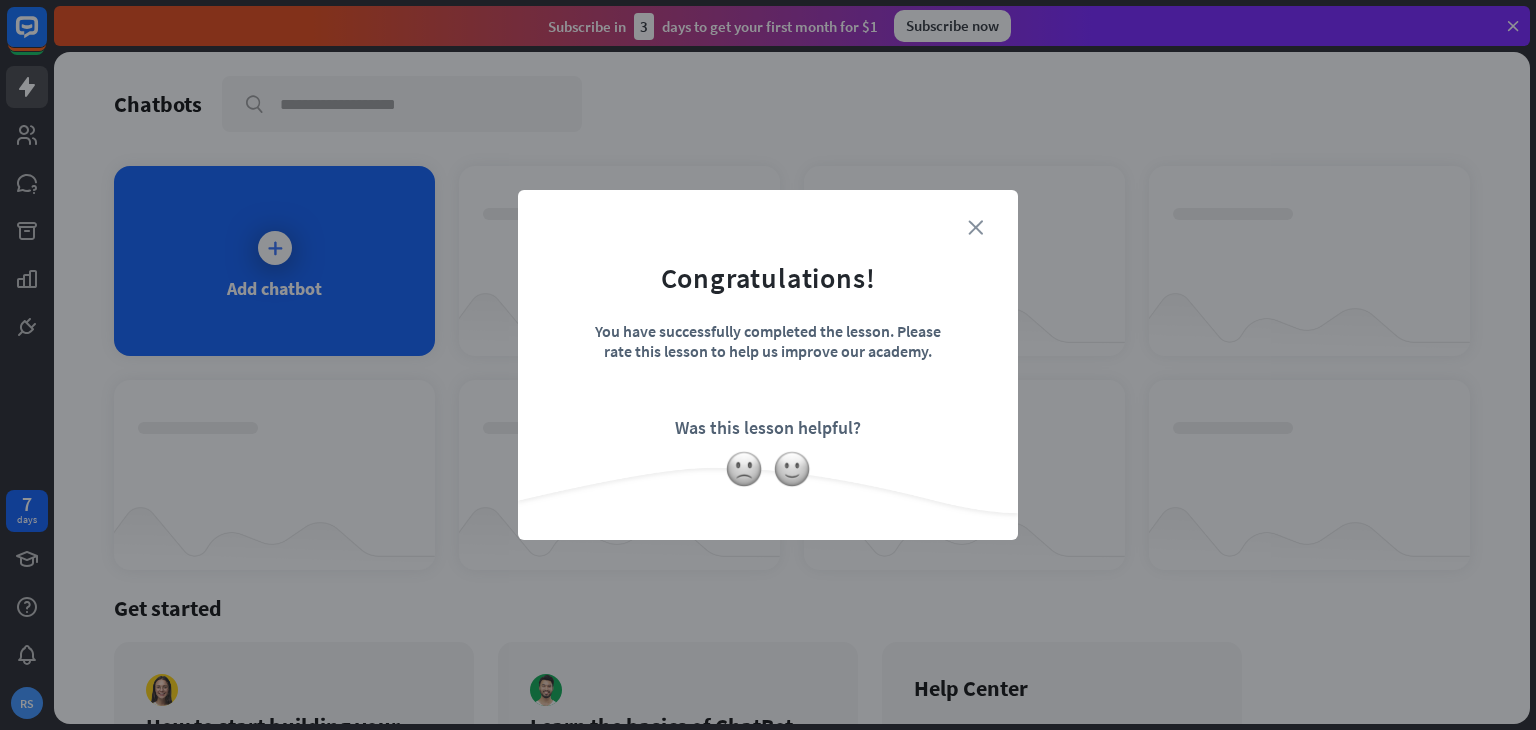 click on "close" at bounding box center [975, 227] 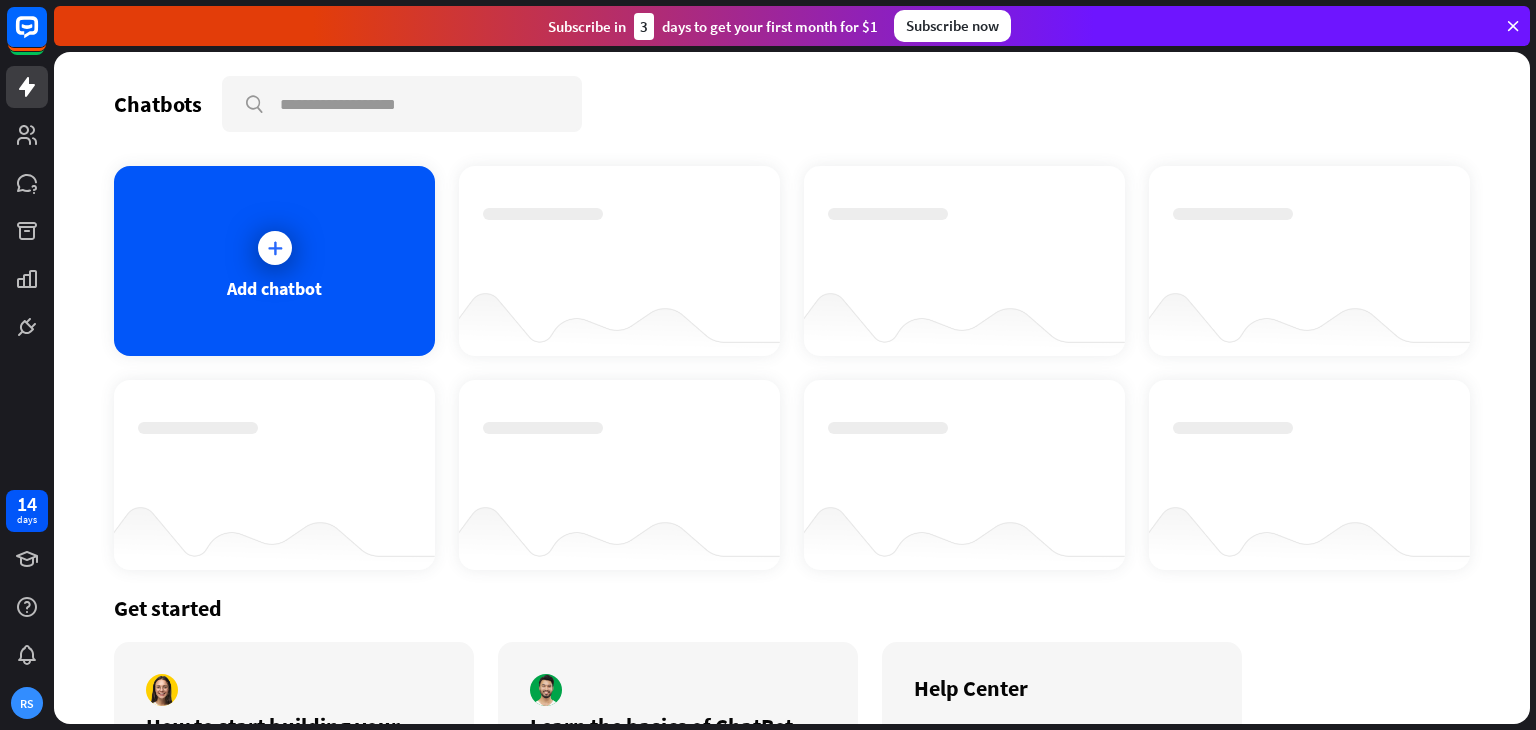 scroll, scrollTop: 161, scrollLeft: 0, axis: vertical 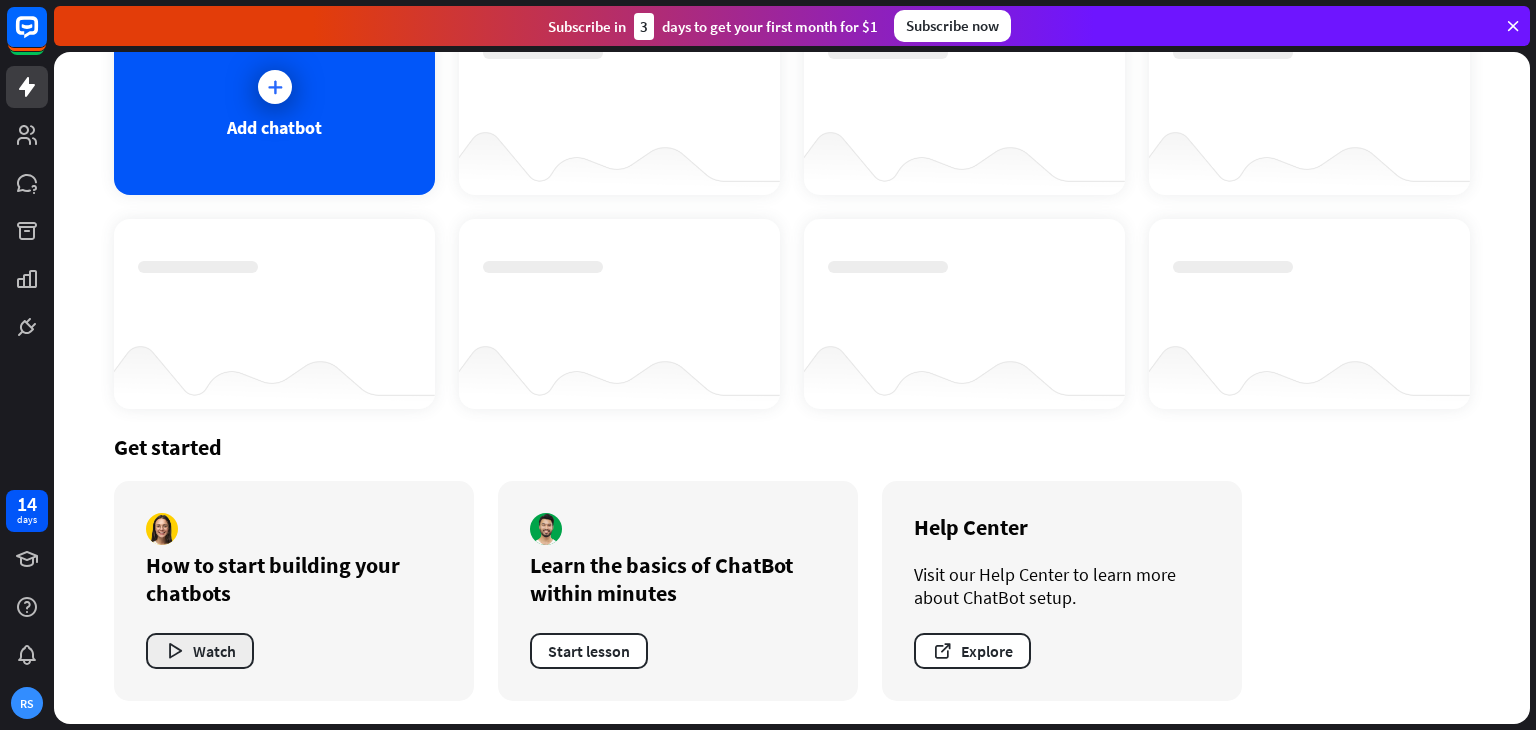 click on "Watch" at bounding box center (200, 651) 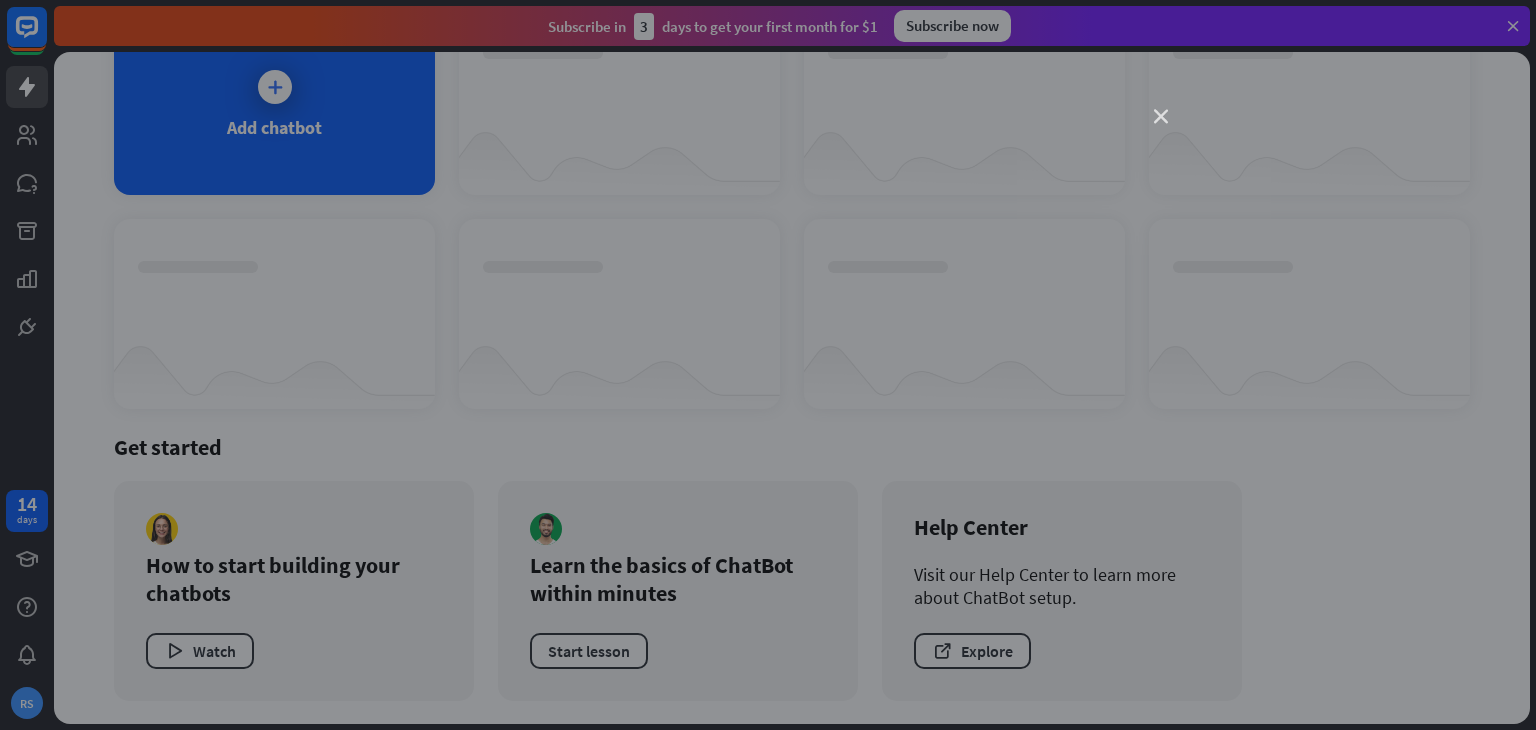 click on "close" at bounding box center [1161, 117] 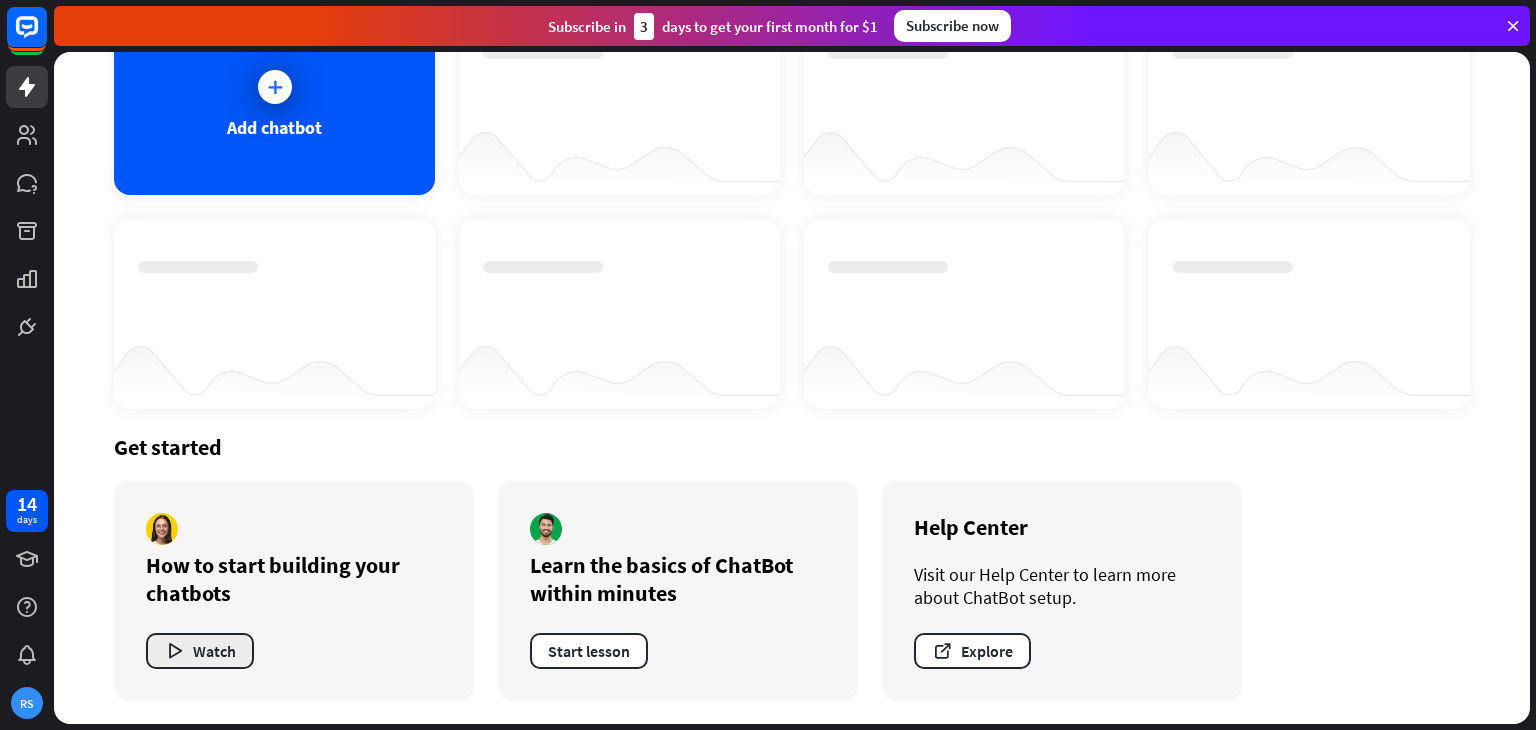 click on "Watch" at bounding box center (200, 651) 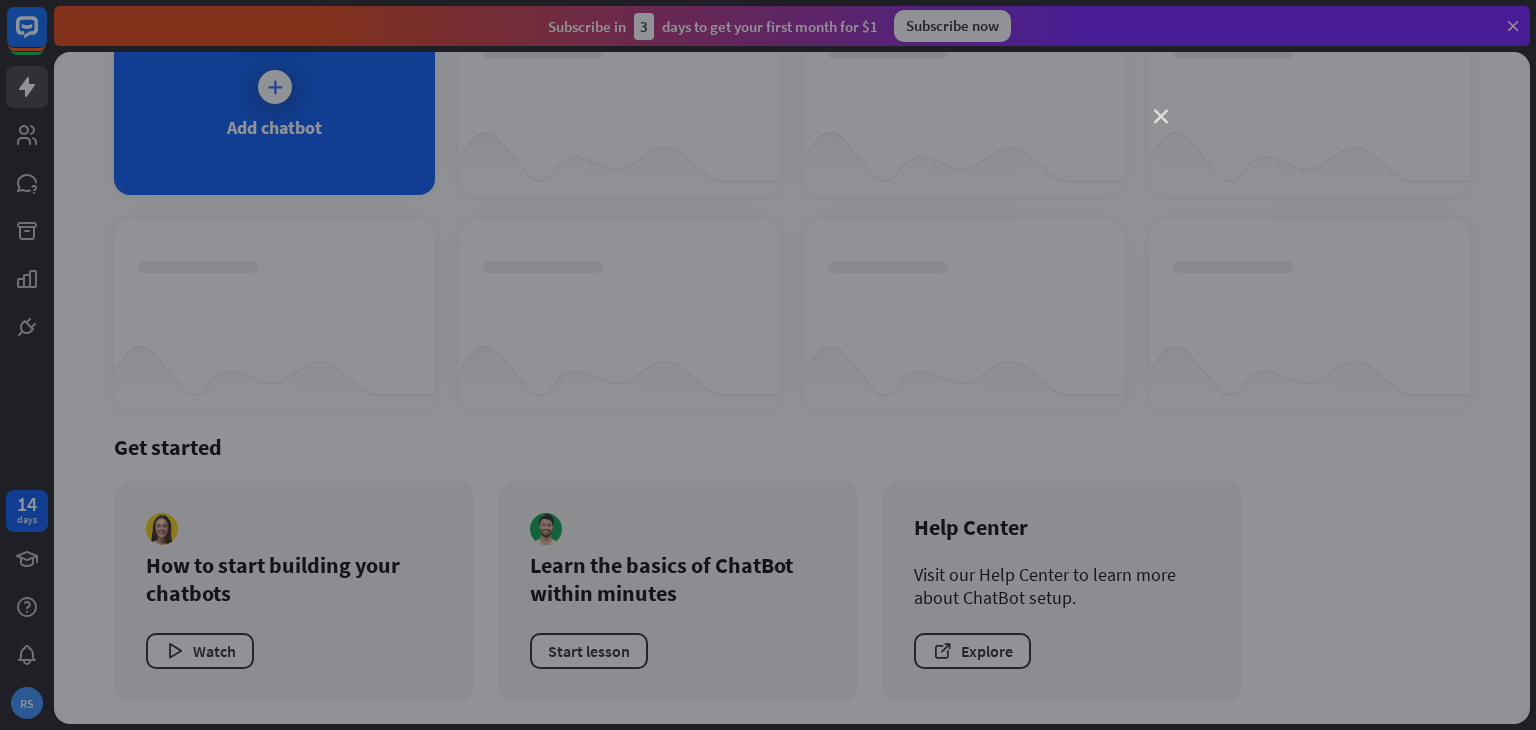 click on "close" at bounding box center (1161, 117) 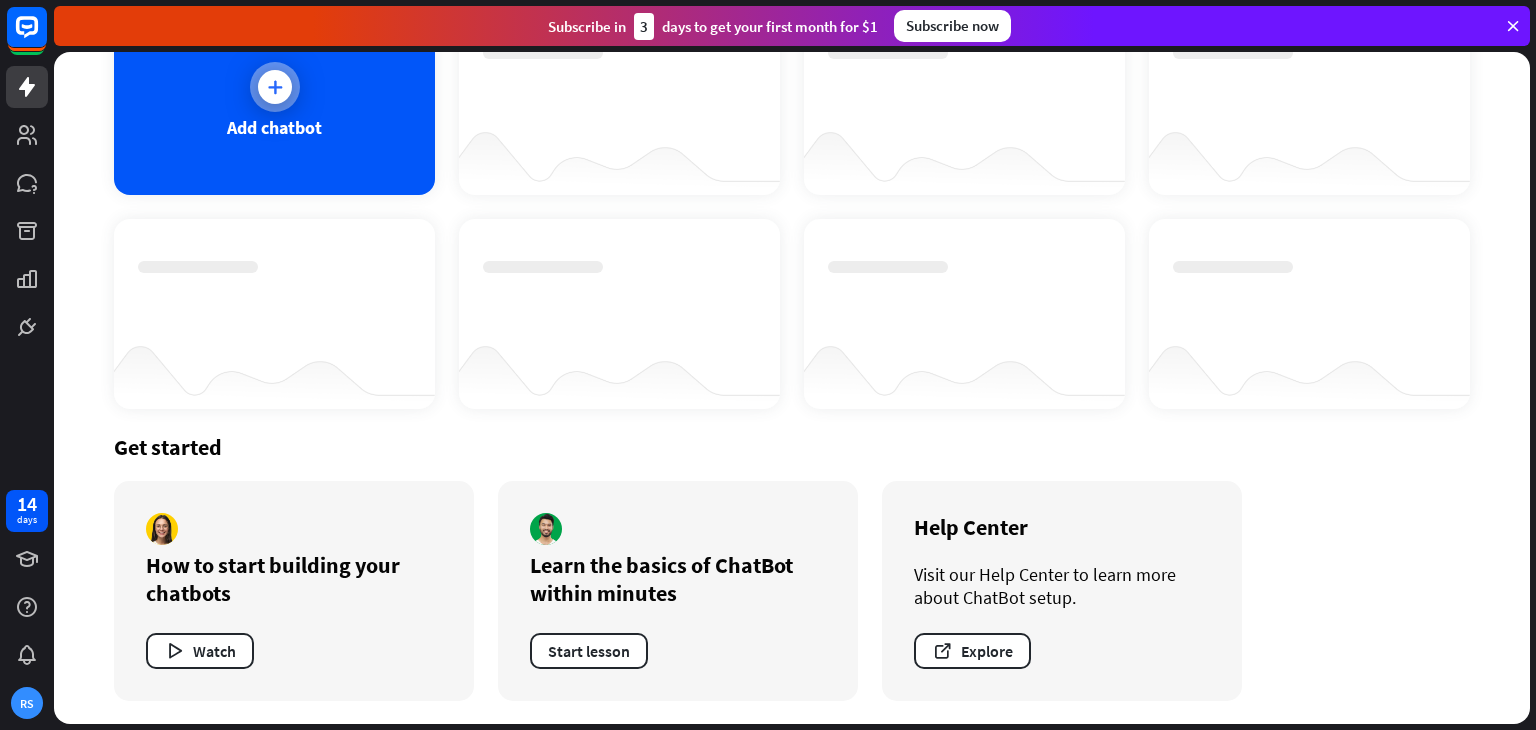 click on "Add chatbot" at bounding box center (274, 100) 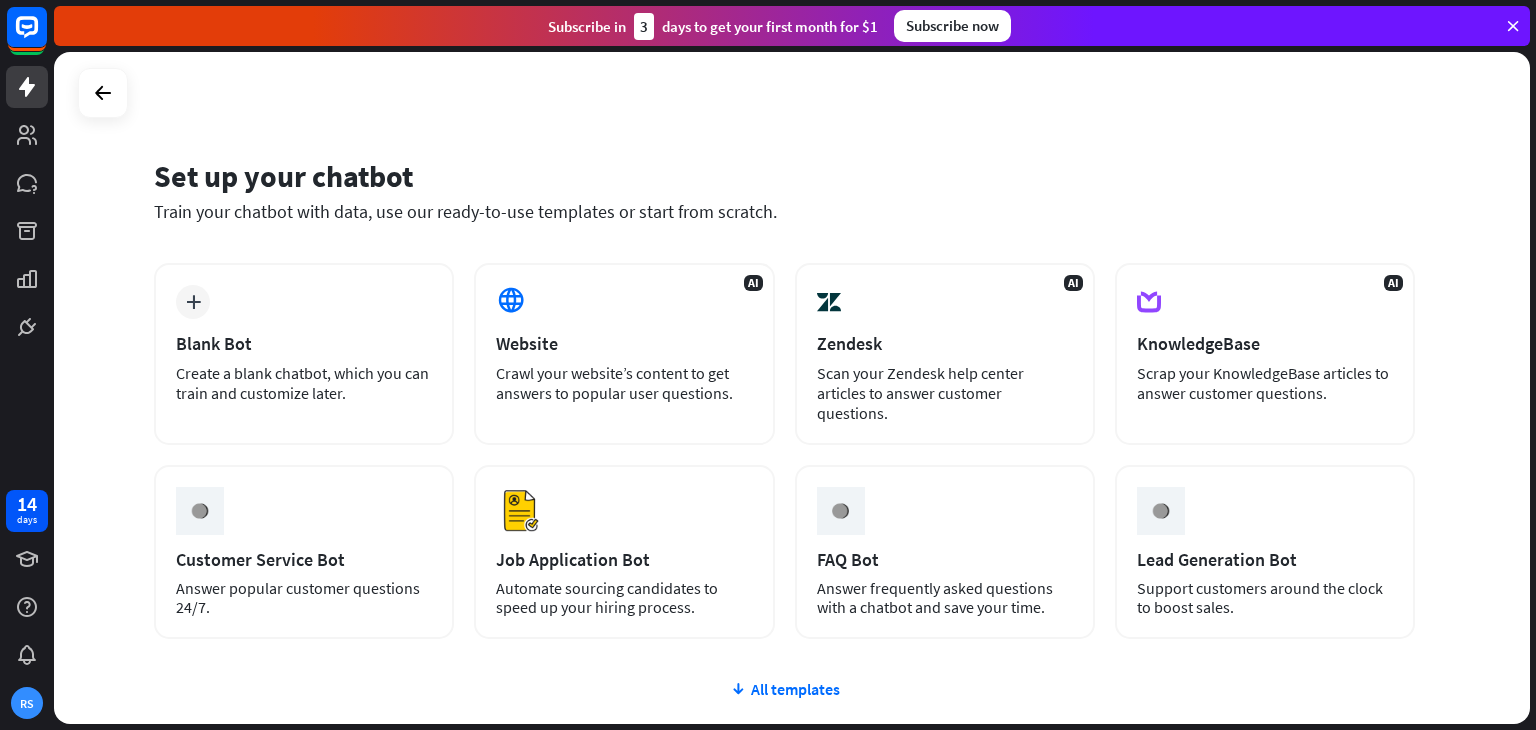 click on "Crawl your website’s content to get answers to
popular user questions." at bounding box center [624, 383] 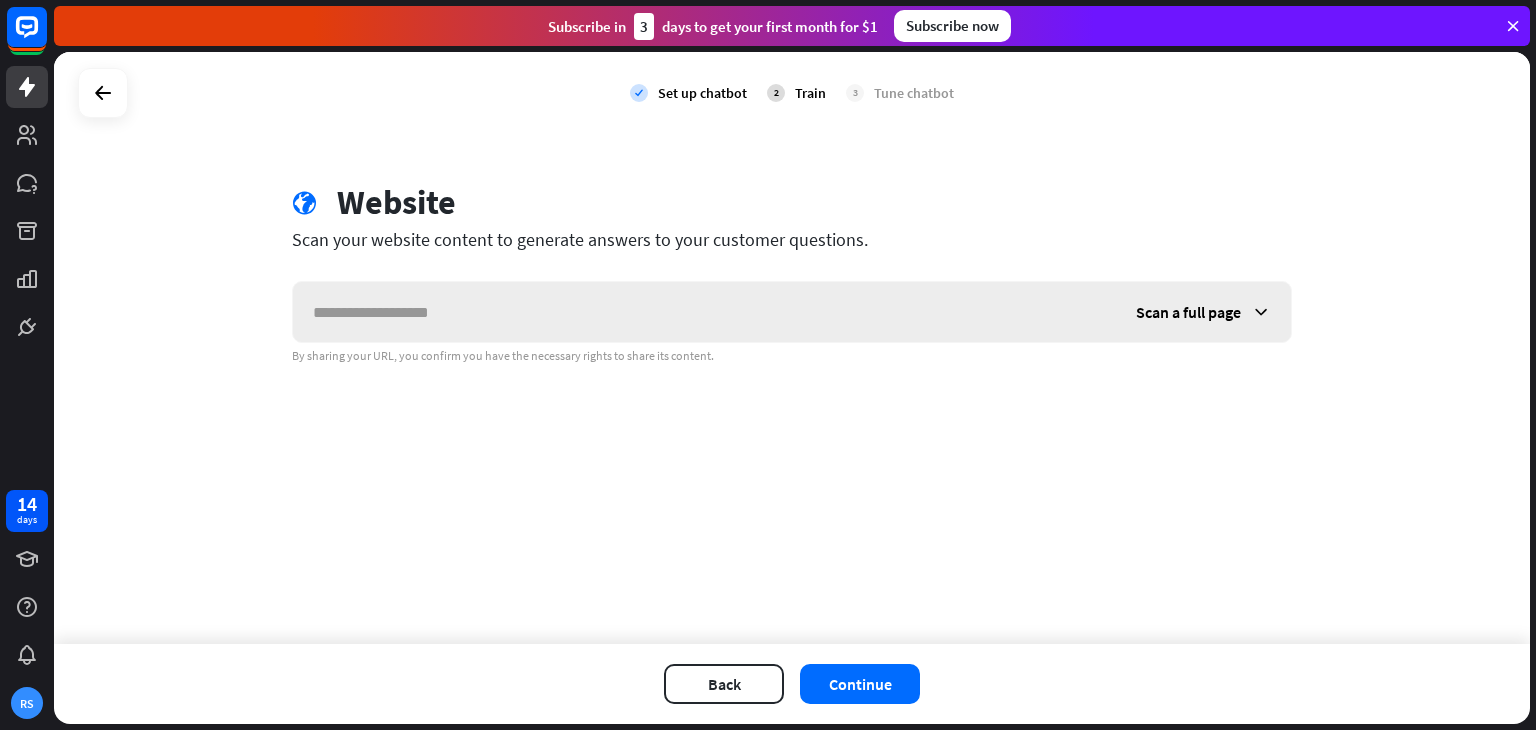 click at bounding box center [704, 312] 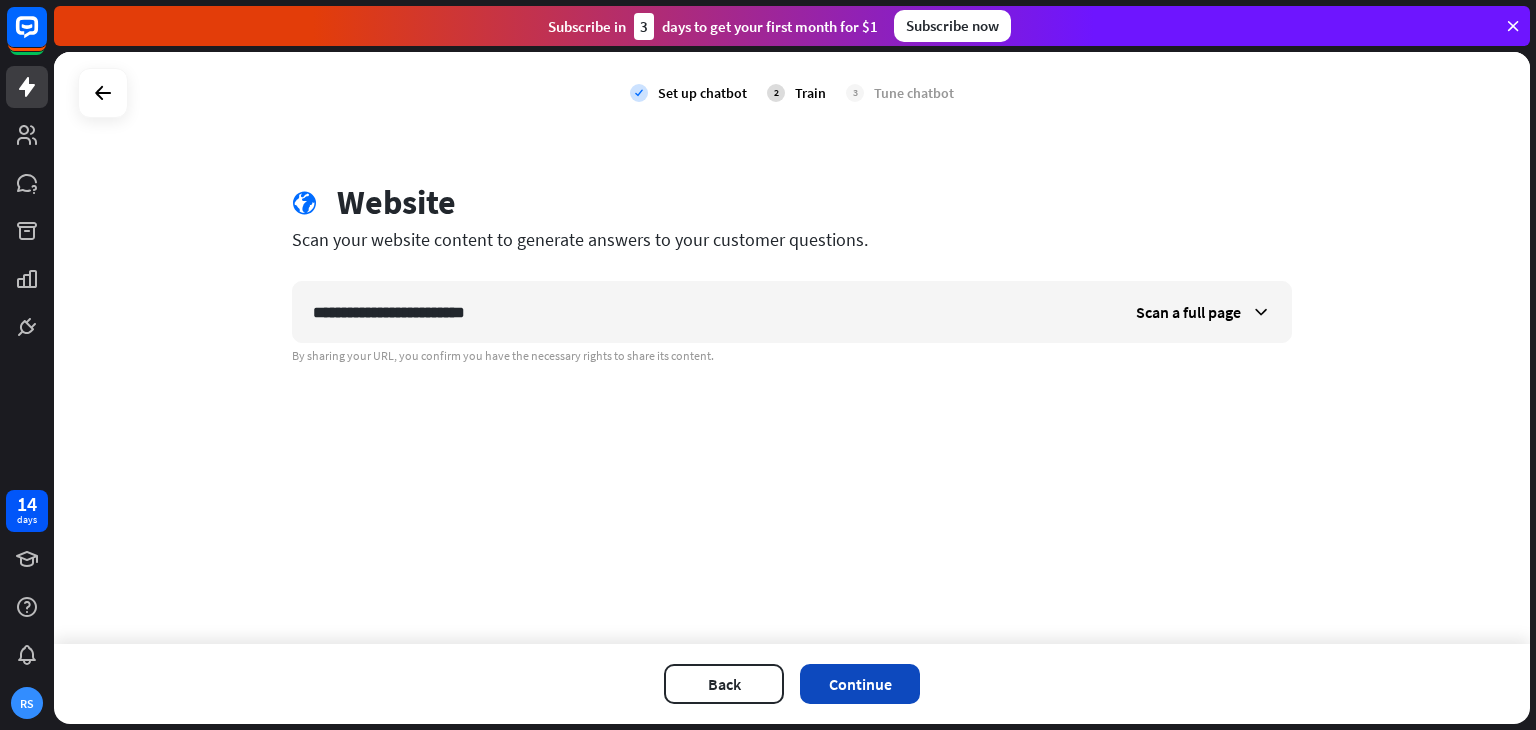 click on "Continue" at bounding box center (860, 684) 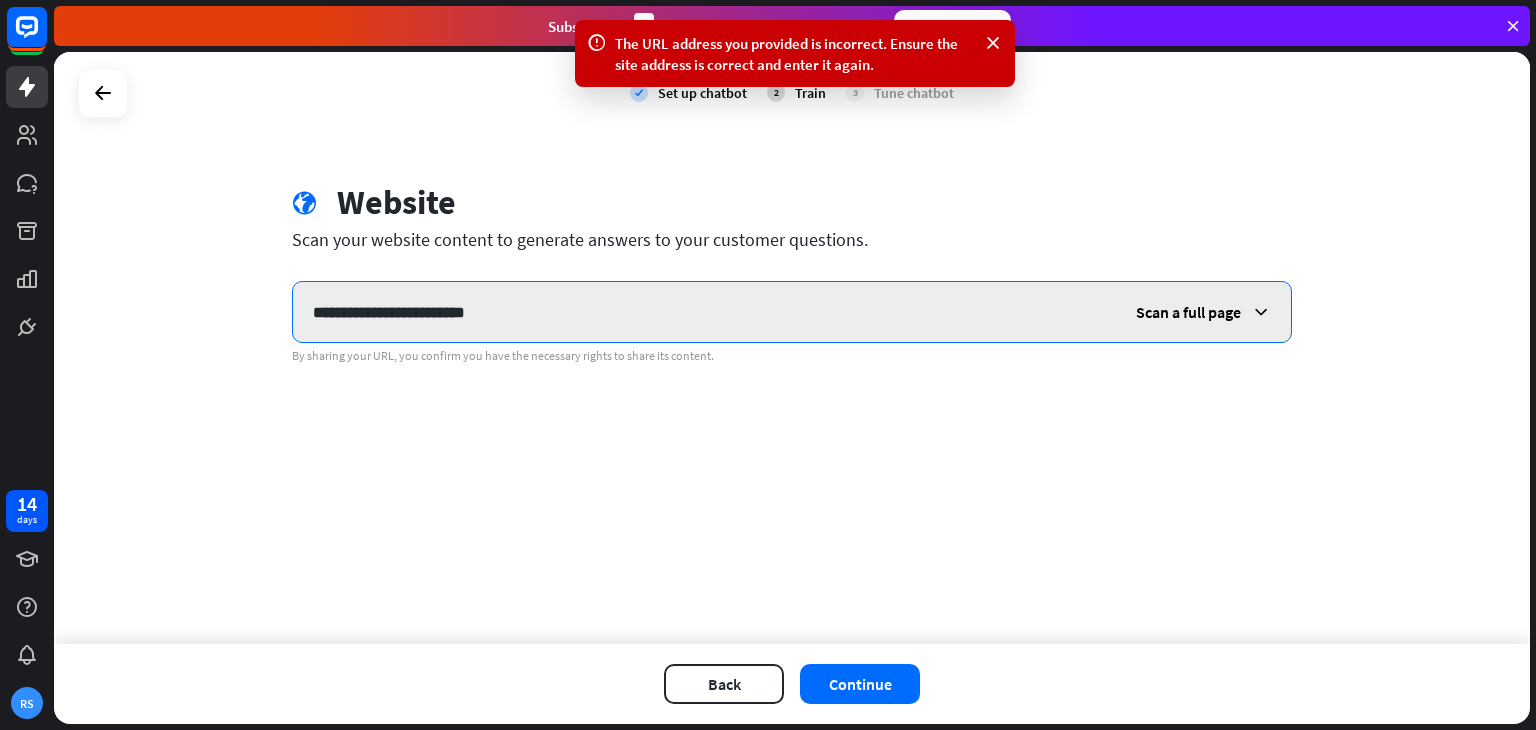 click on "**********" at bounding box center [704, 312] 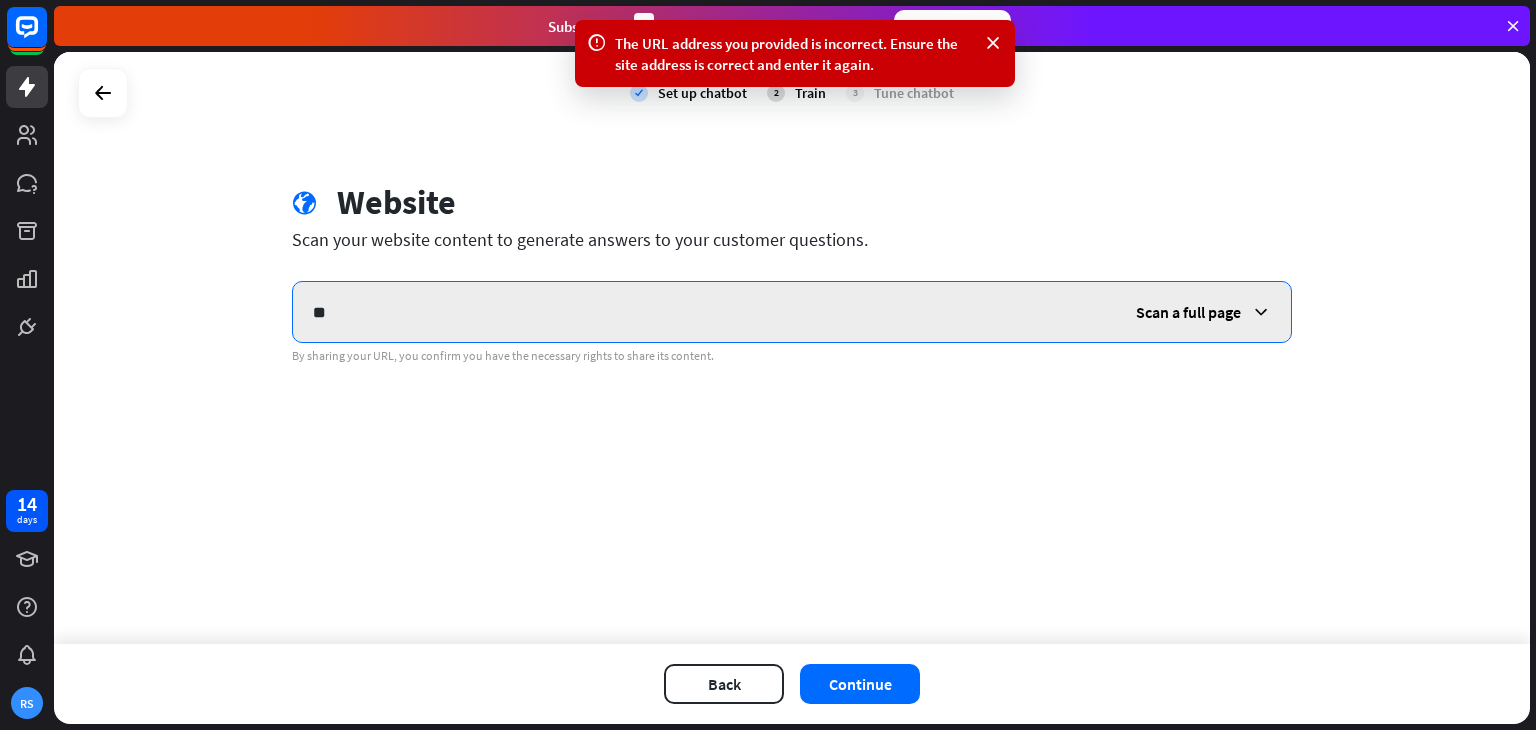 type on "*" 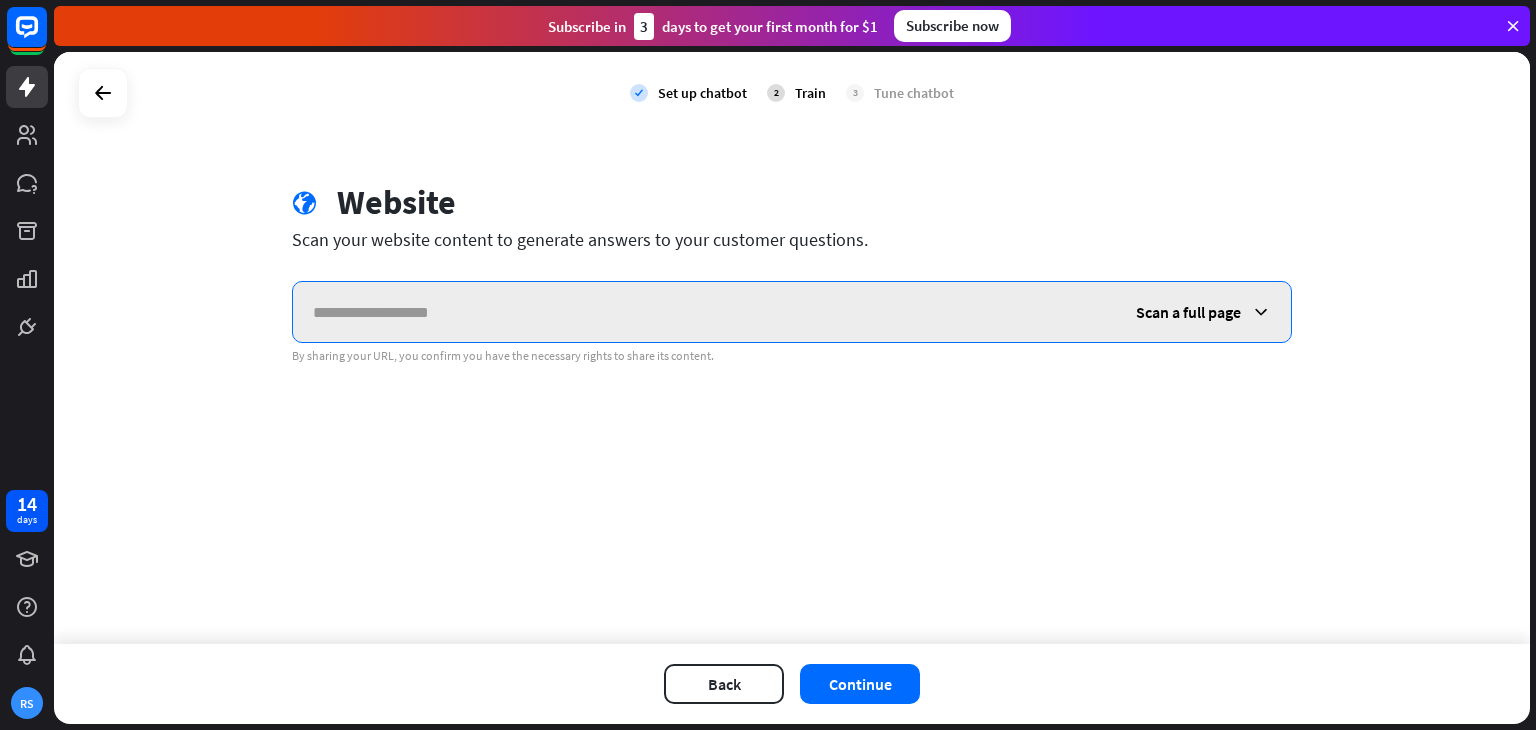 type 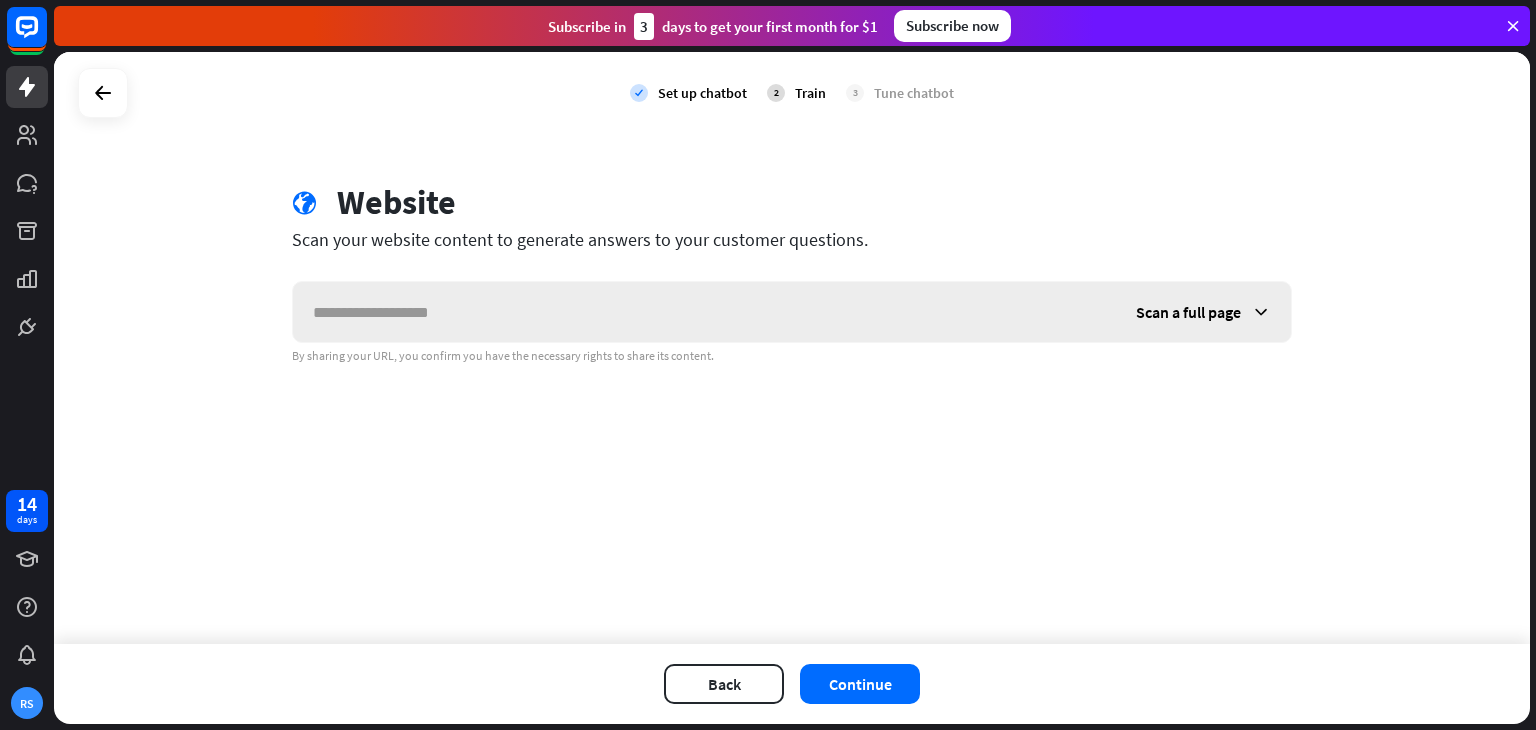 click at bounding box center (1261, 312) 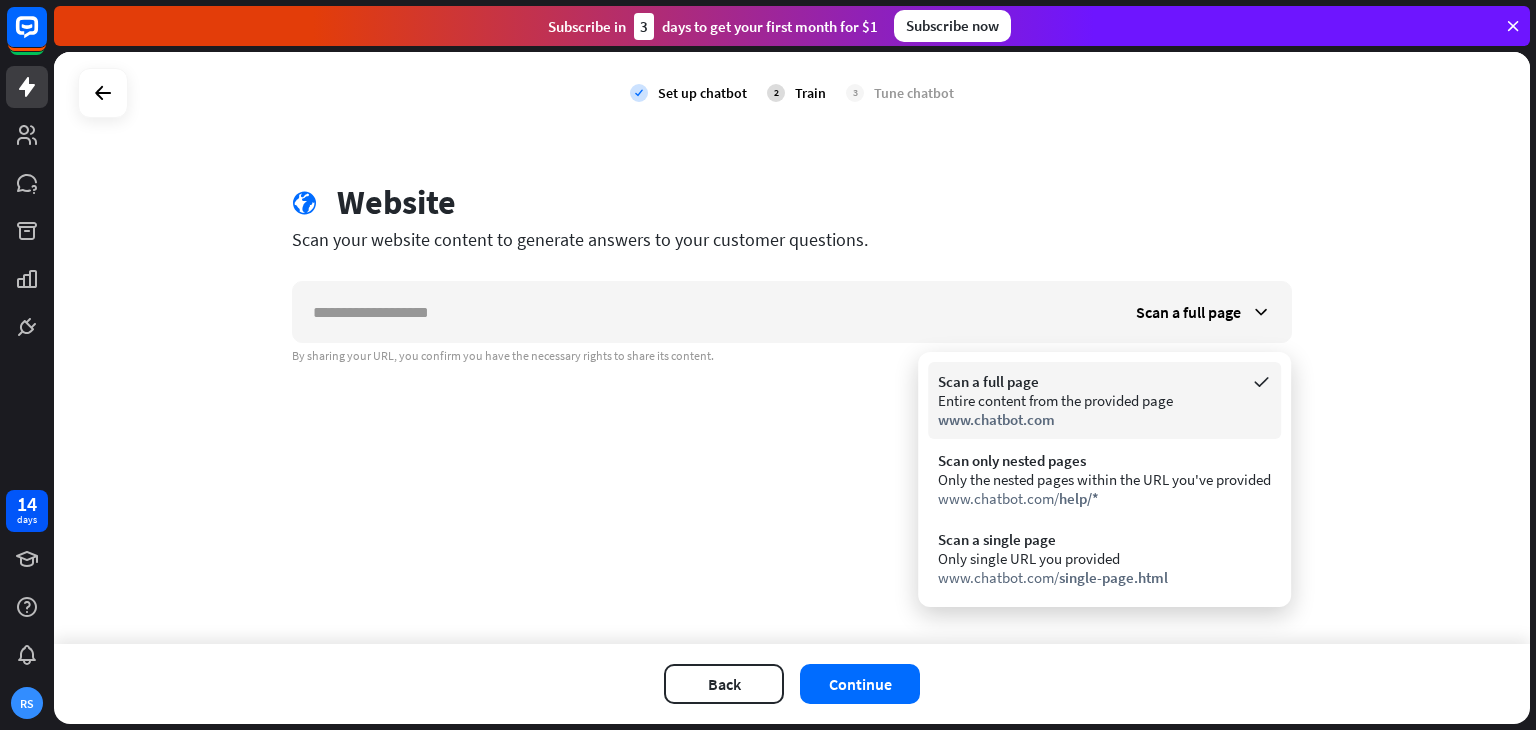 click on "Entire content from the provided page" at bounding box center [1104, 400] 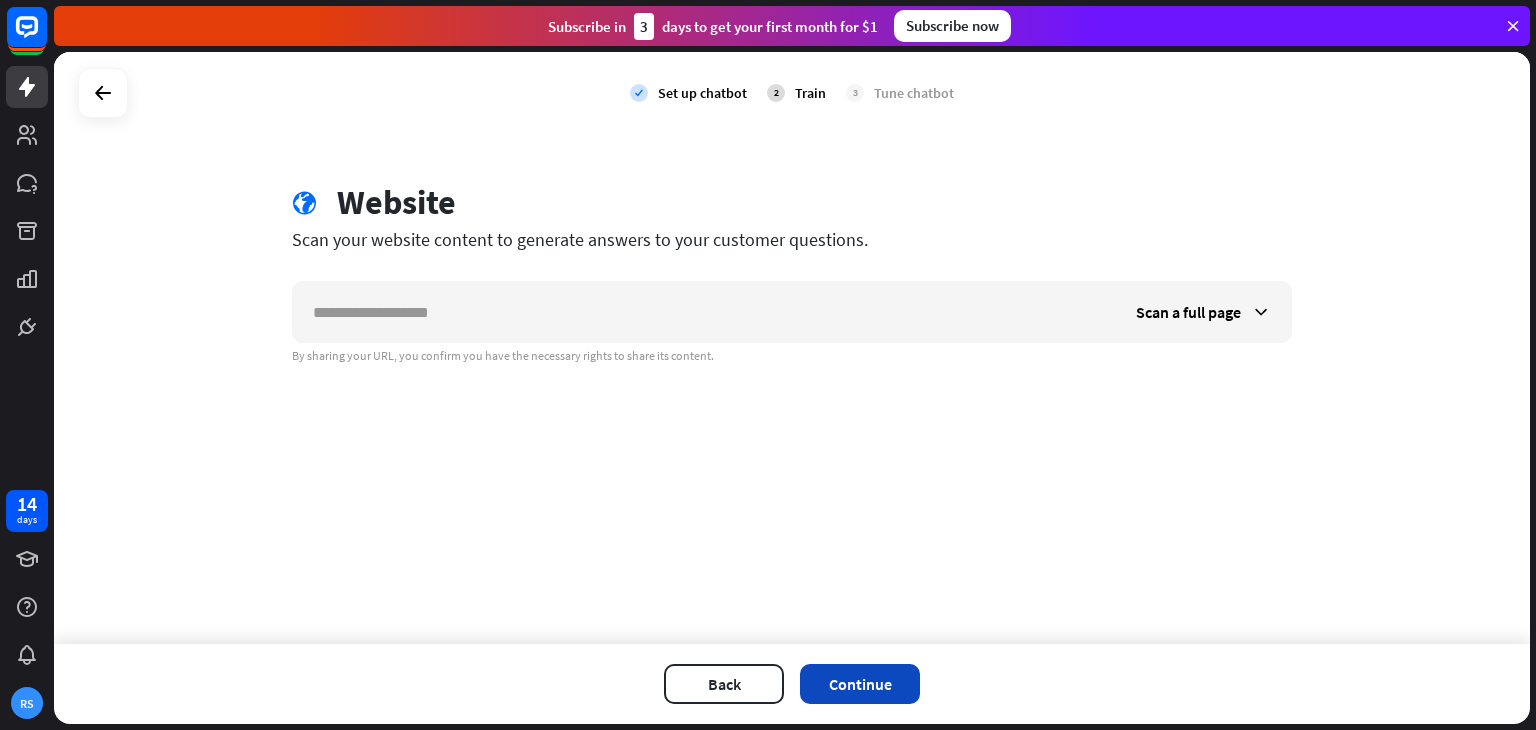 click on "Continue" at bounding box center [860, 684] 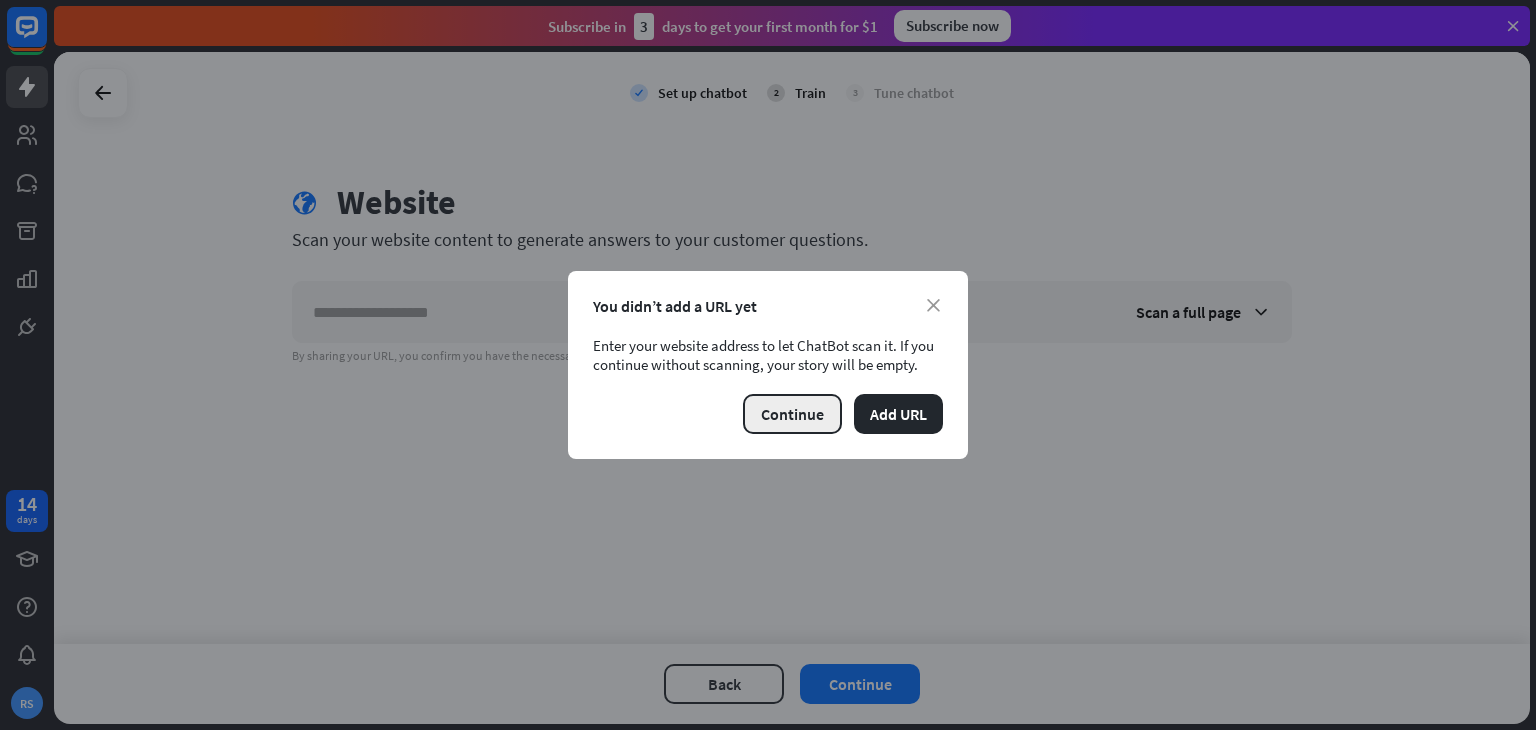 click on "Continue" at bounding box center (792, 414) 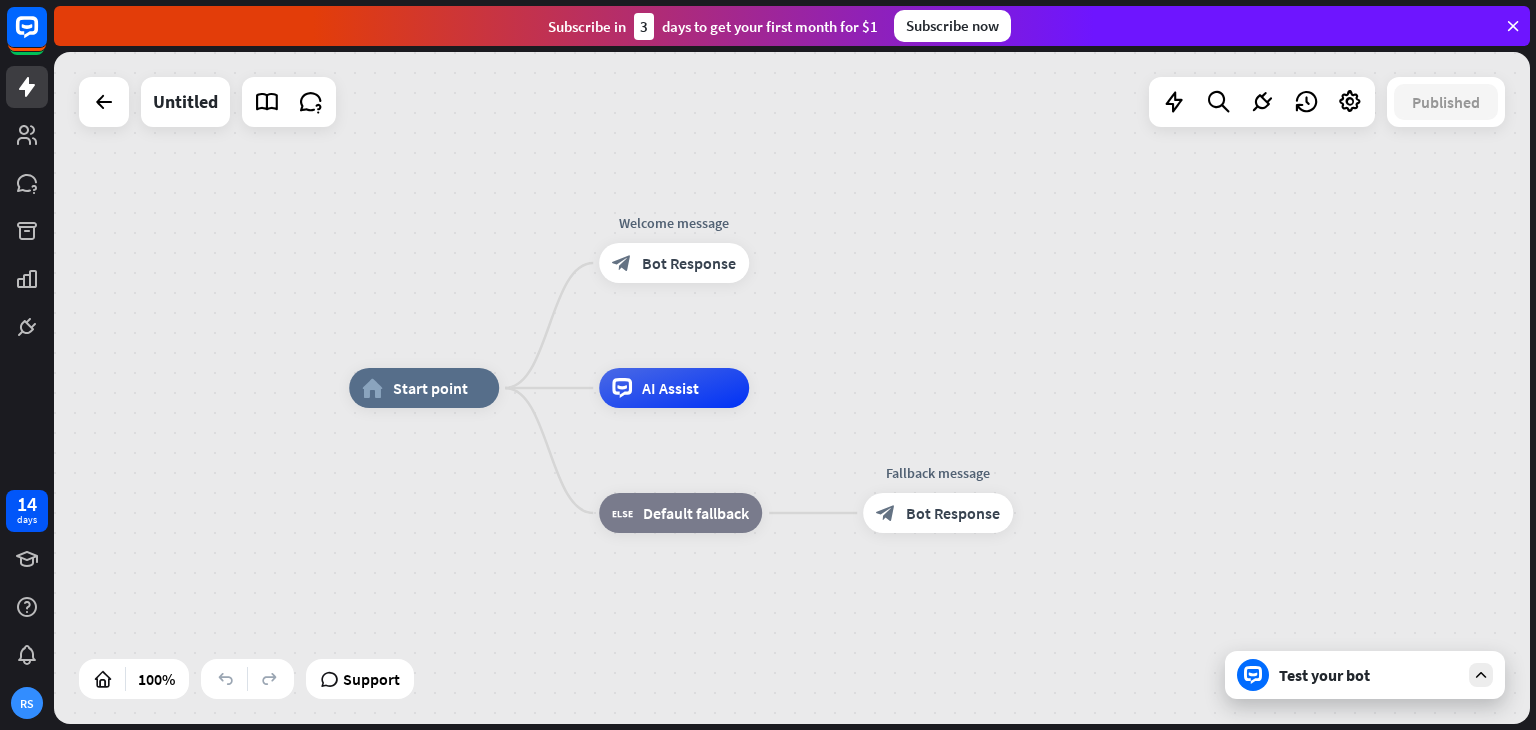 click on "Test your bot" at bounding box center (1369, 675) 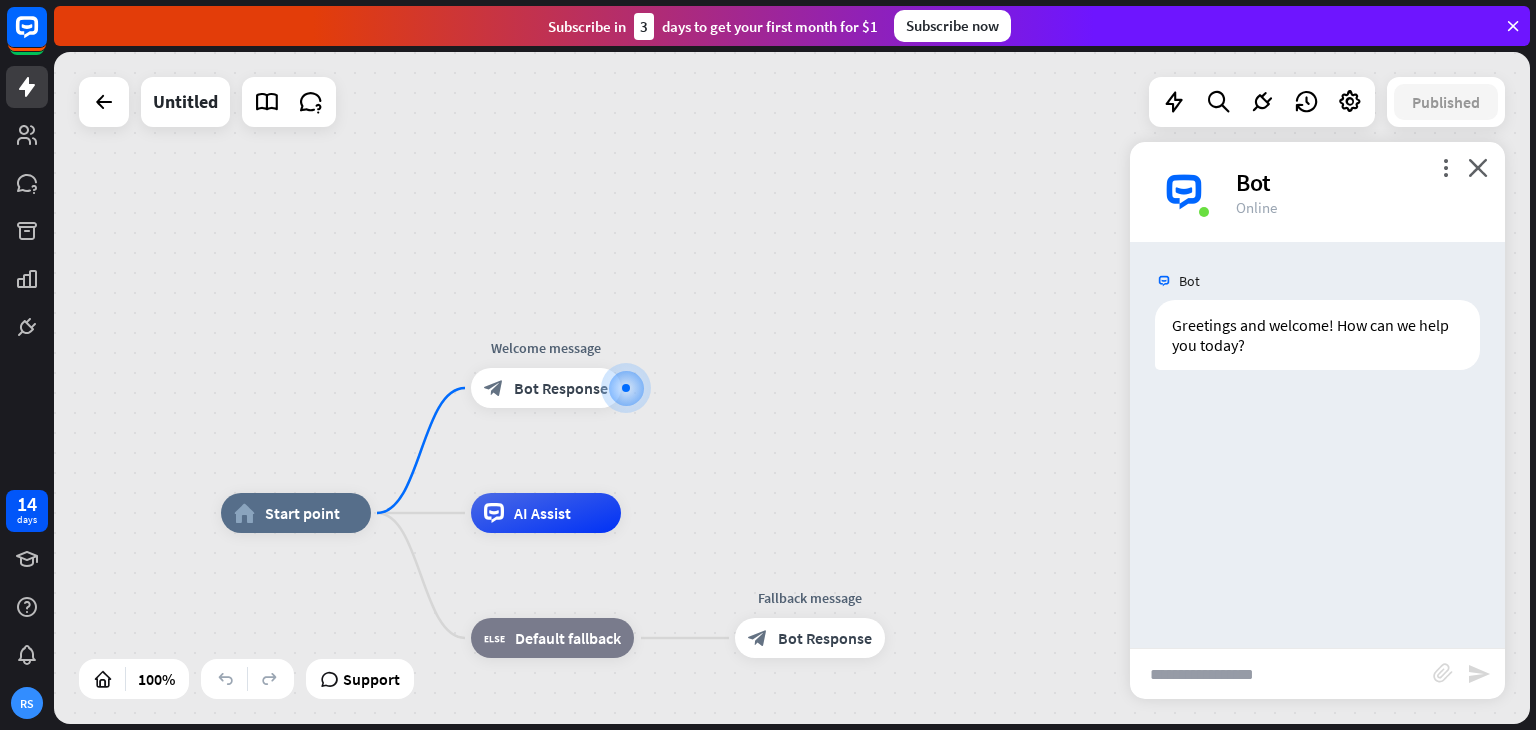 click at bounding box center [1281, 674] 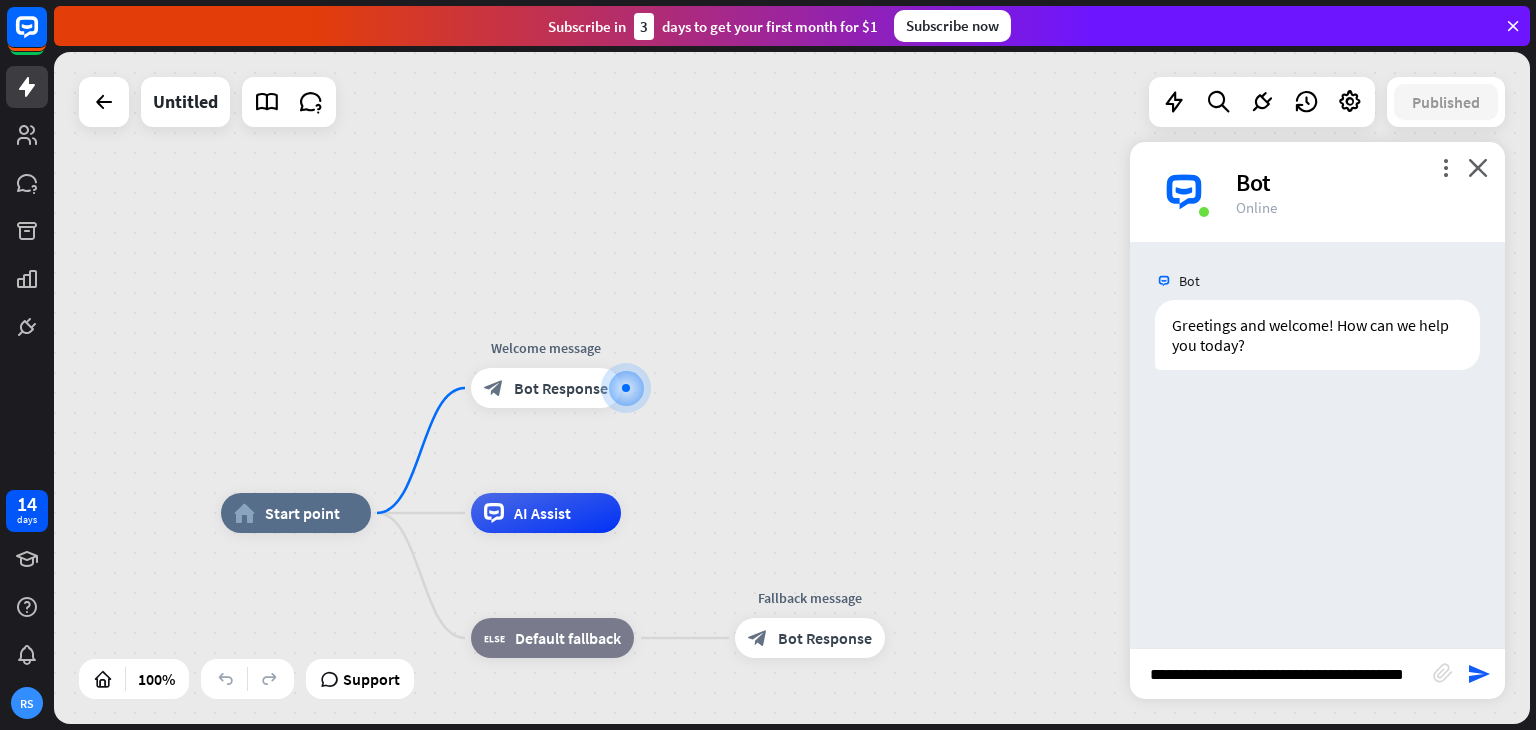 scroll, scrollTop: 0, scrollLeft: 9, axis: horizontal 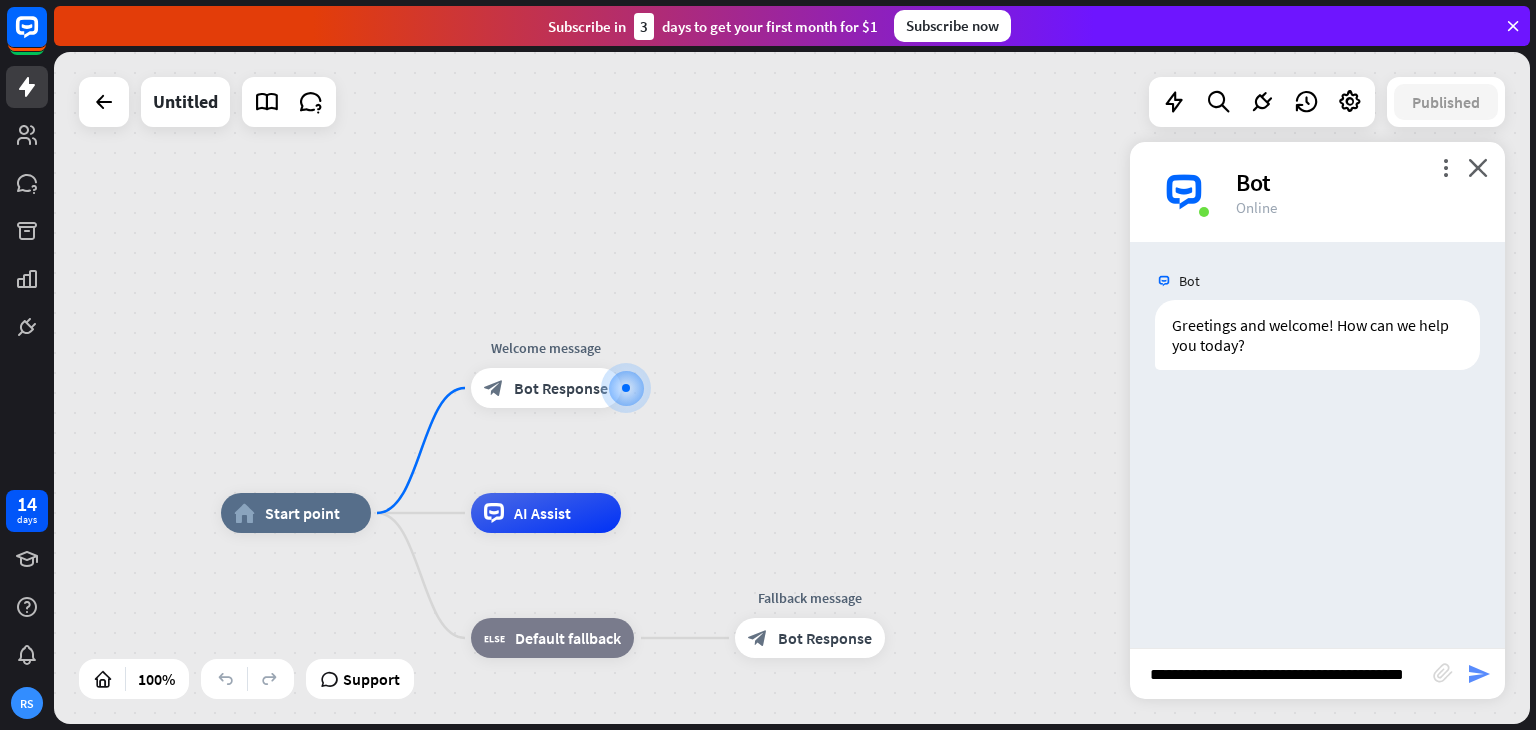 type on "**********" 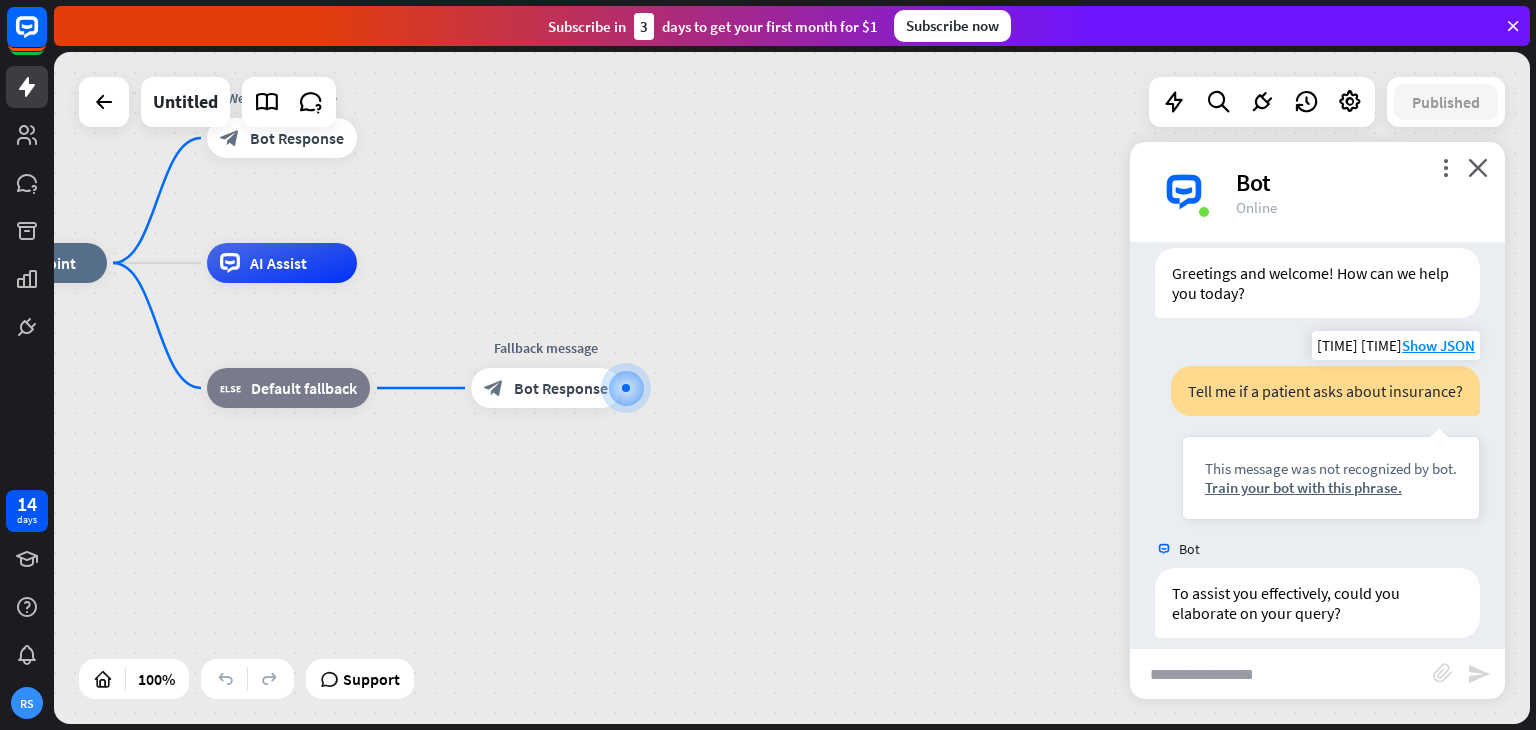 scroll, scrollTop: 72, scrollLeft: 0, axis: vertical 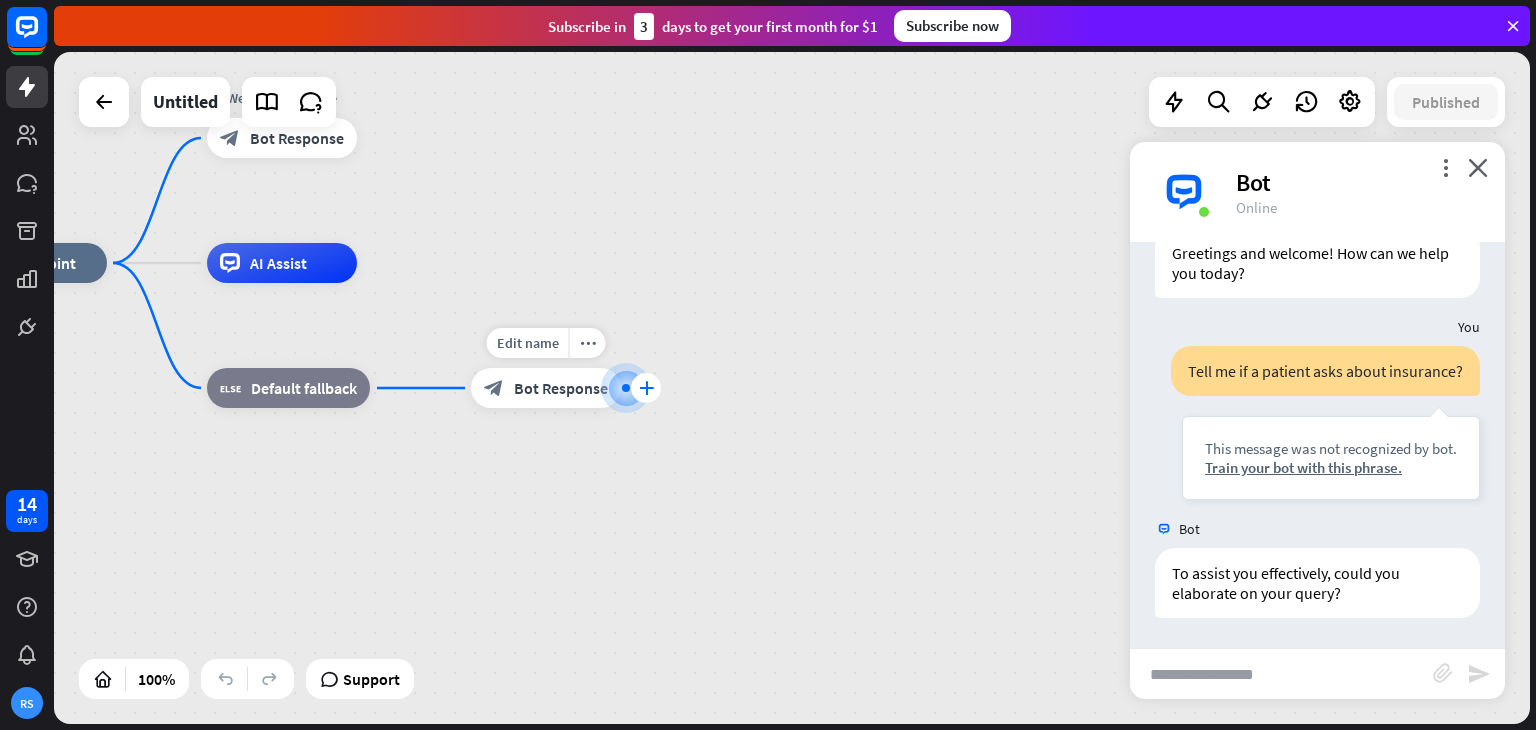 click on "plus" at bounding box center (646, 388) 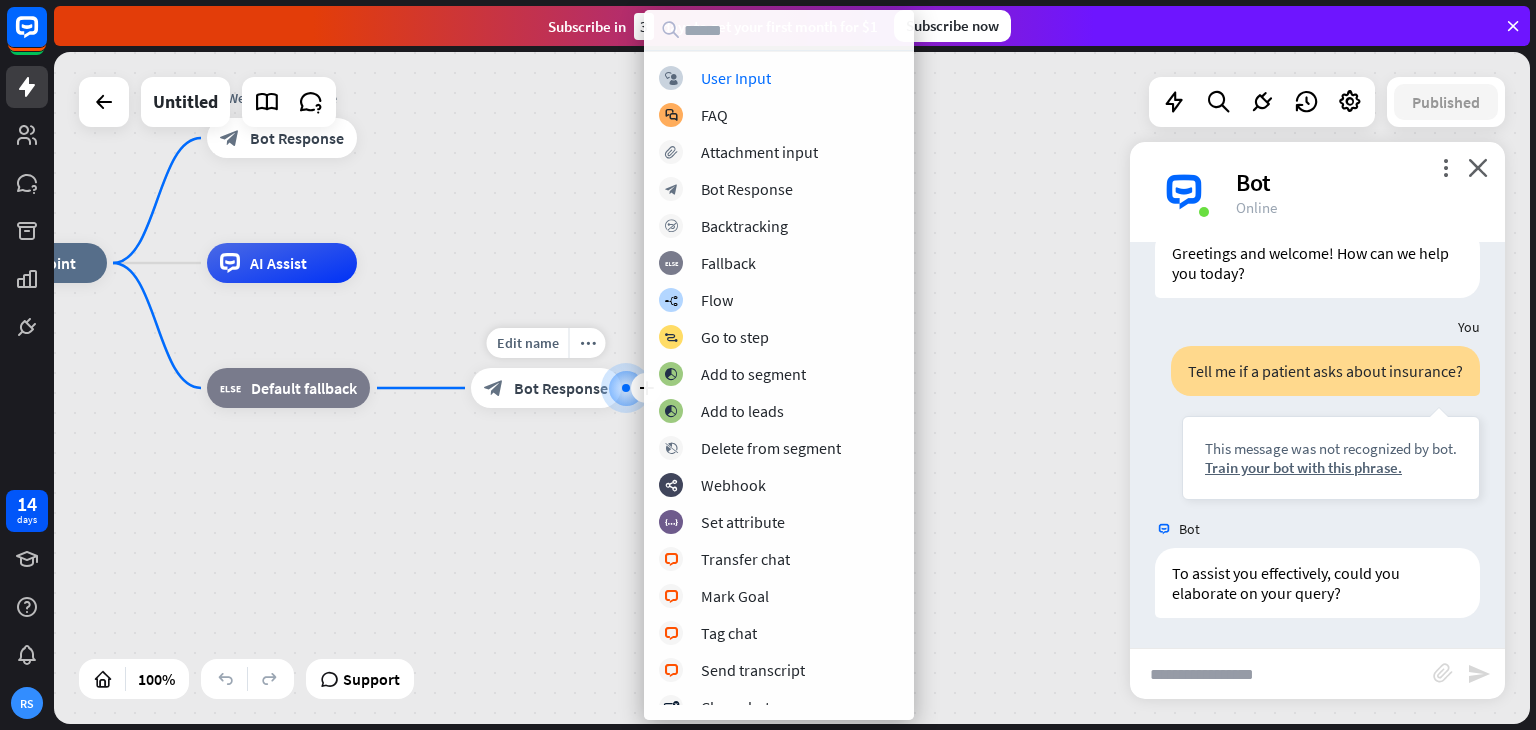 click at bounding box center [626, 388] 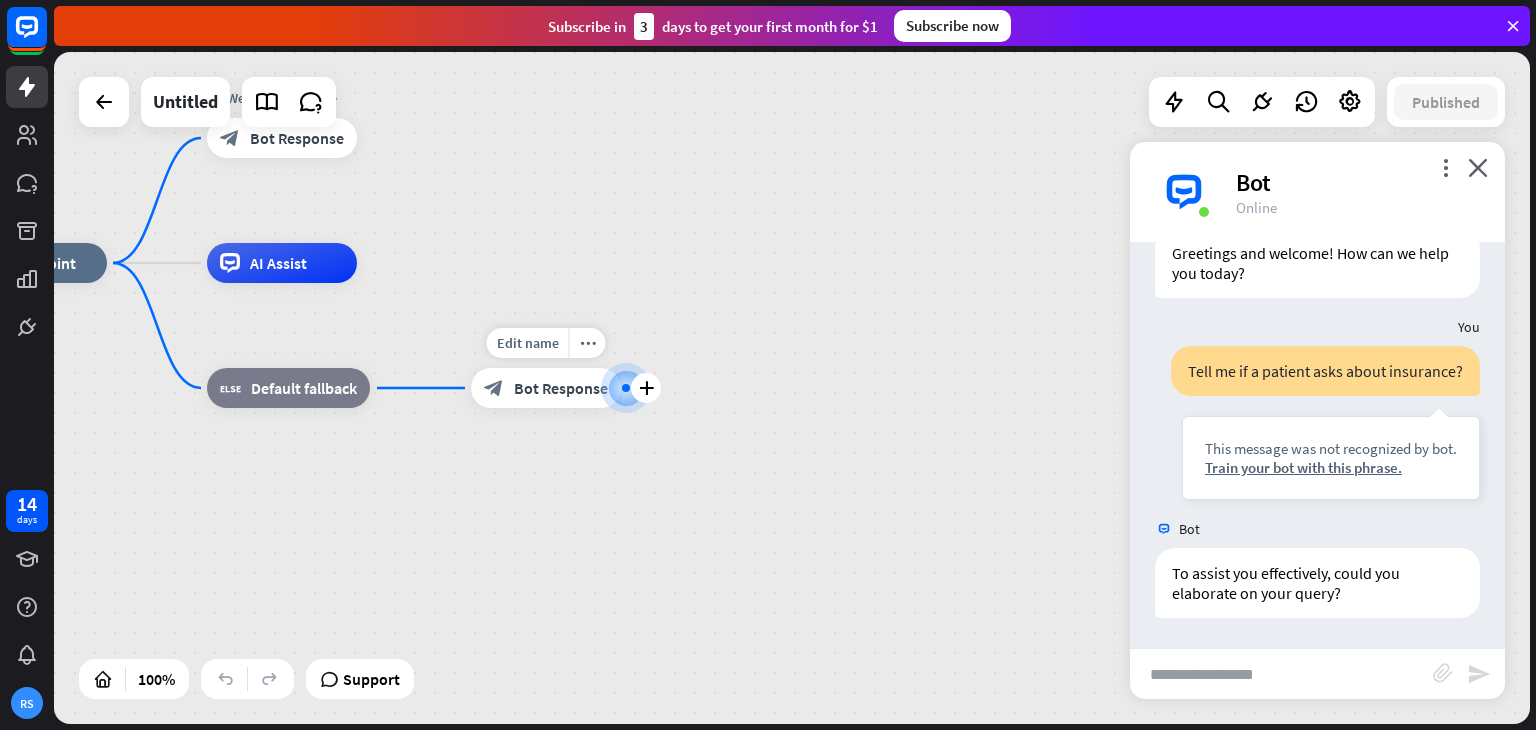 click on "Bot Response" at bounding box center (561, 388) 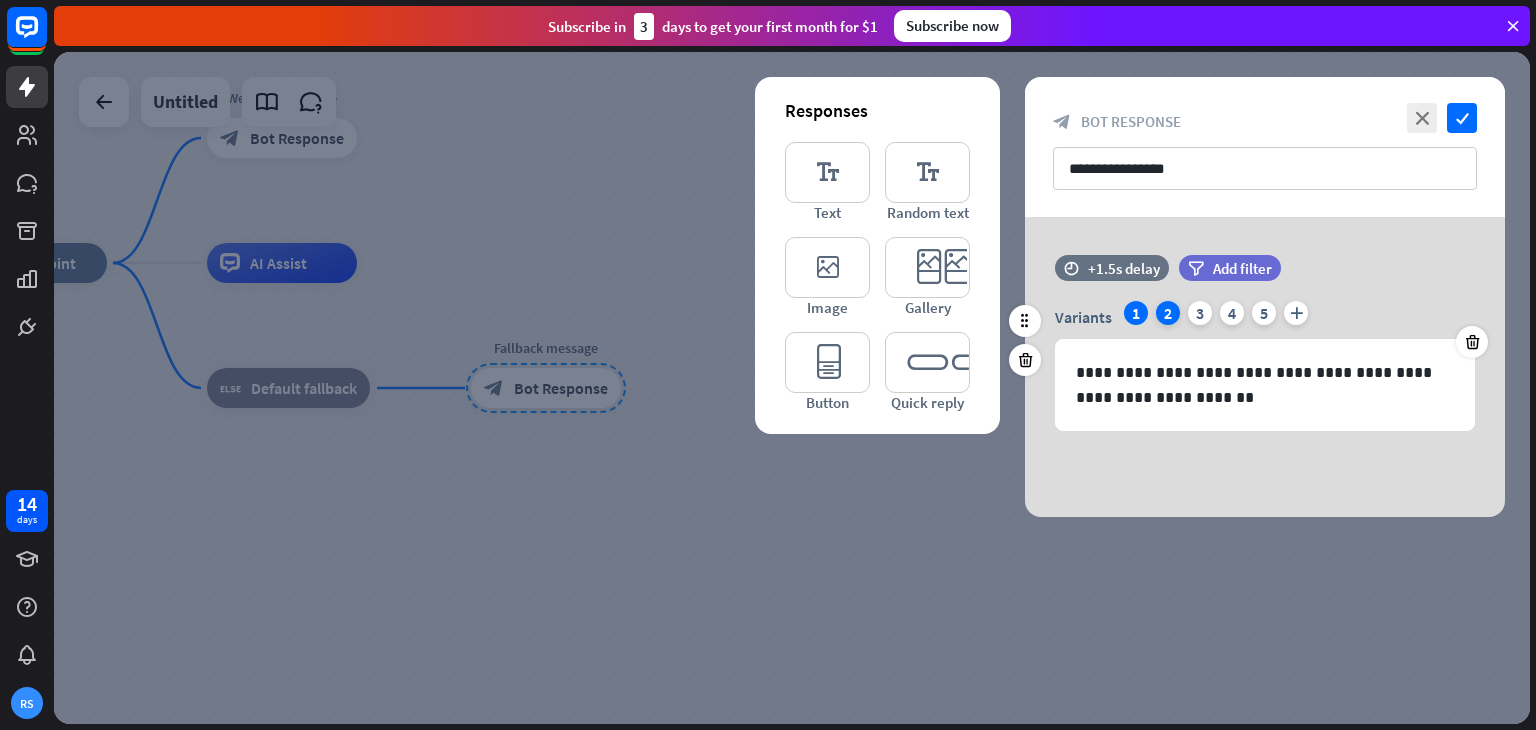 click on "2" at bounding box center (1168, 313) 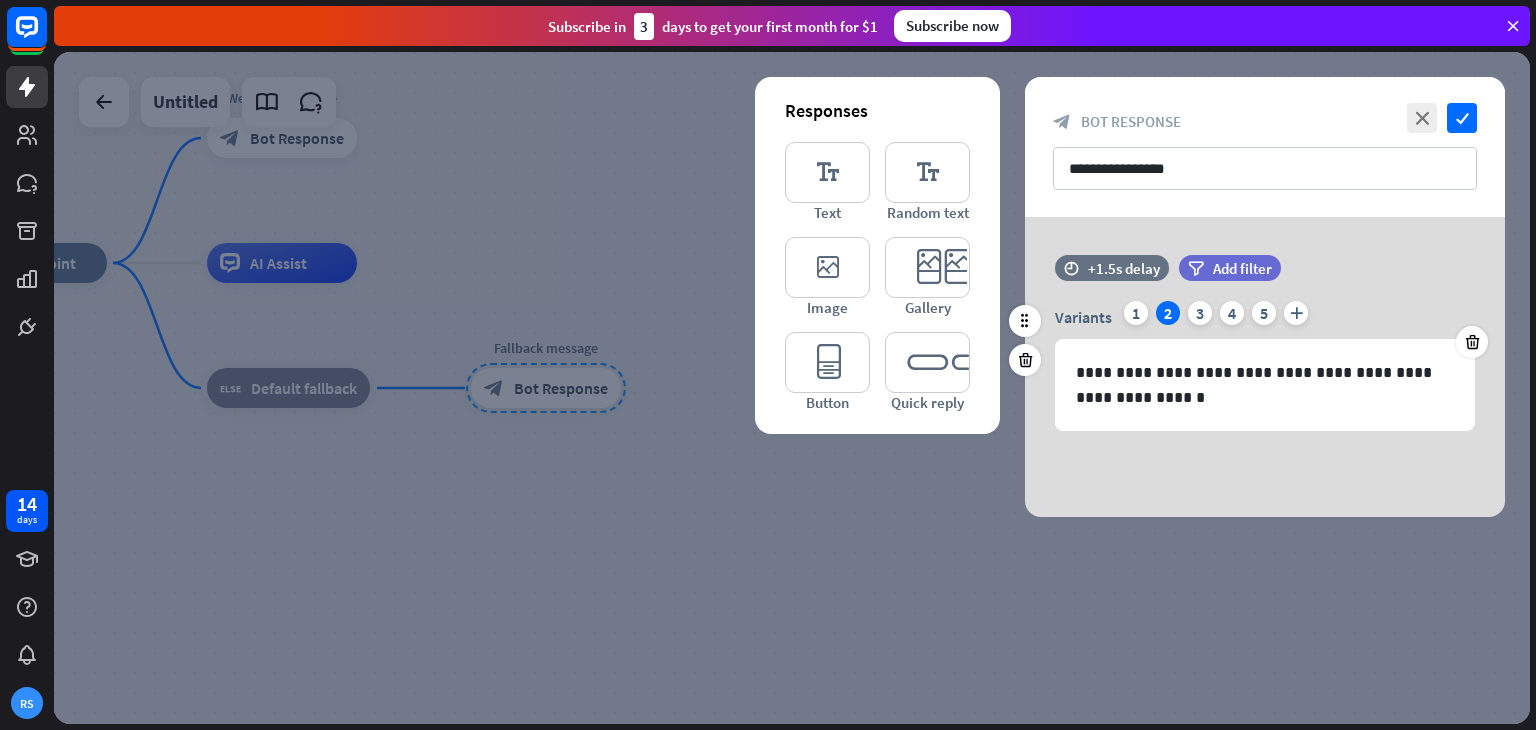 click on "2" at bounding box center (1168, 313) 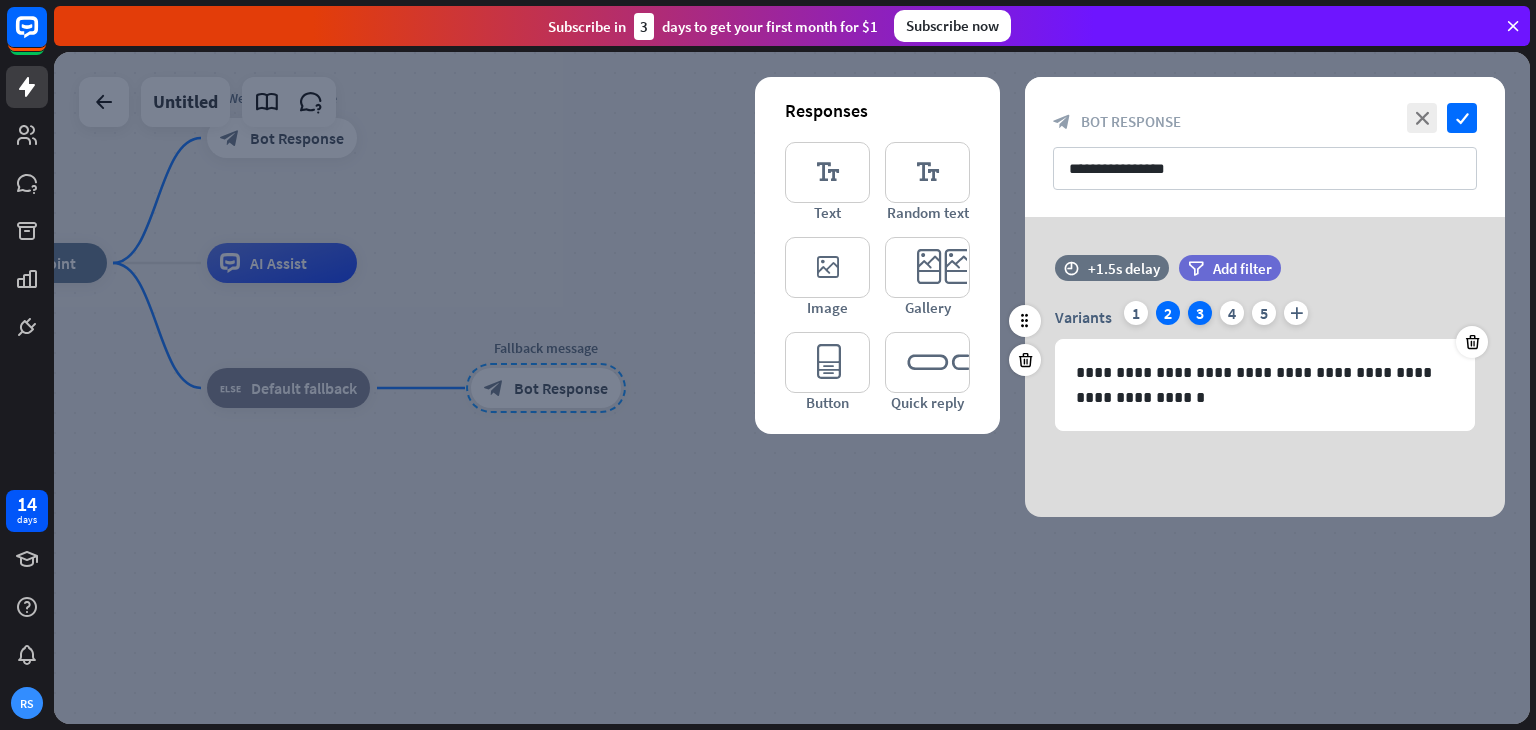 click on "3" at bounding box center (1200, 313) 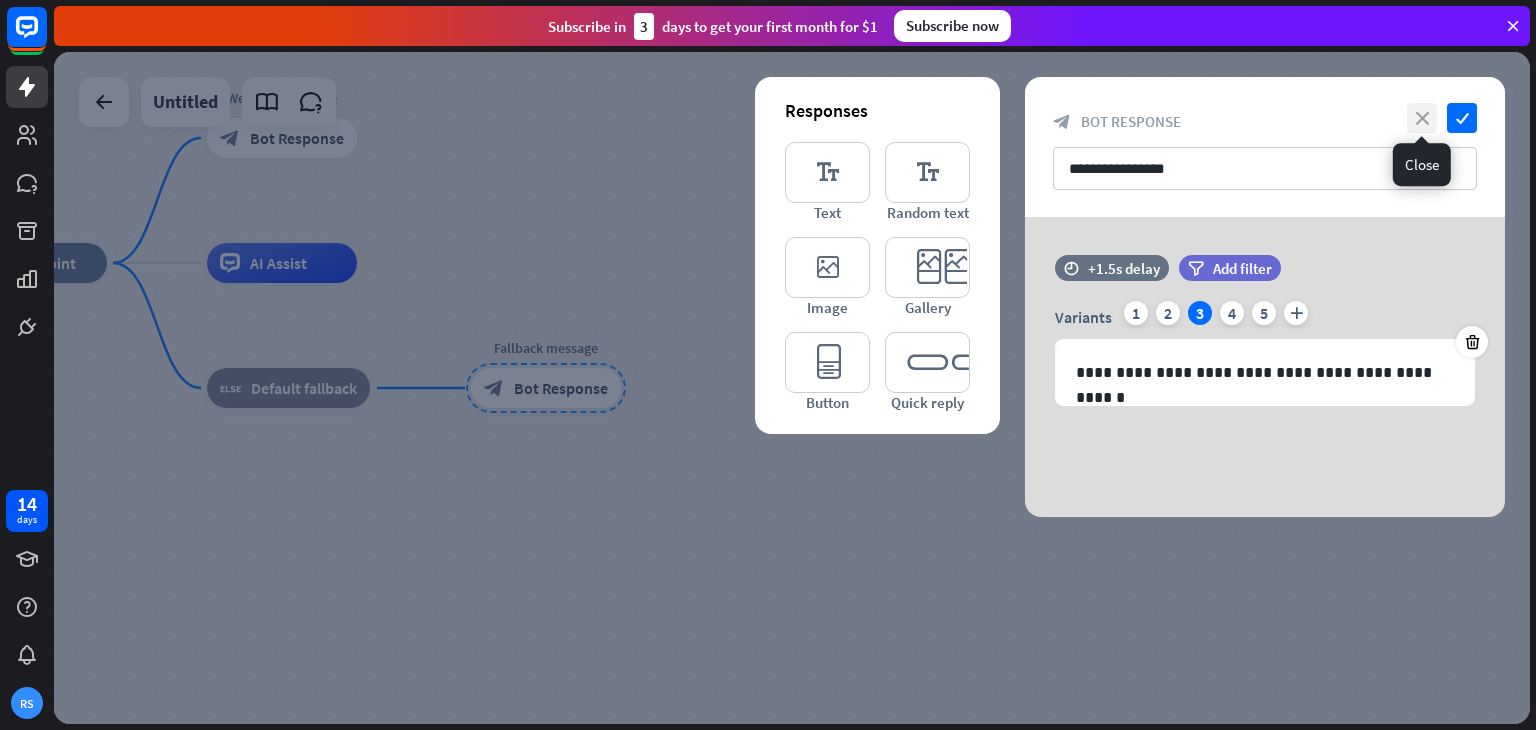 click on "close" at bounding box center (1422, 118) 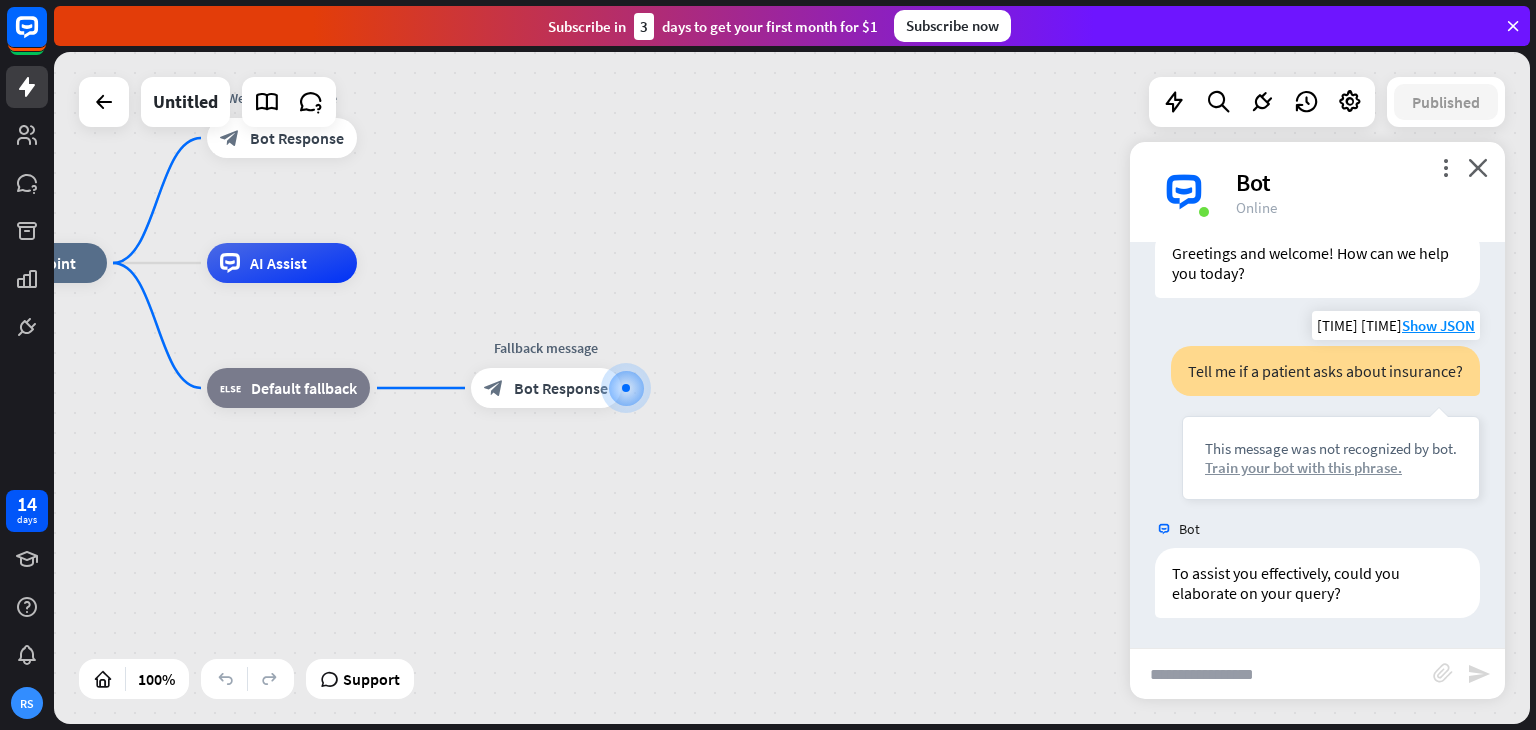 click on "Train your bot with this phrase." at bounding box center (1331, 467) 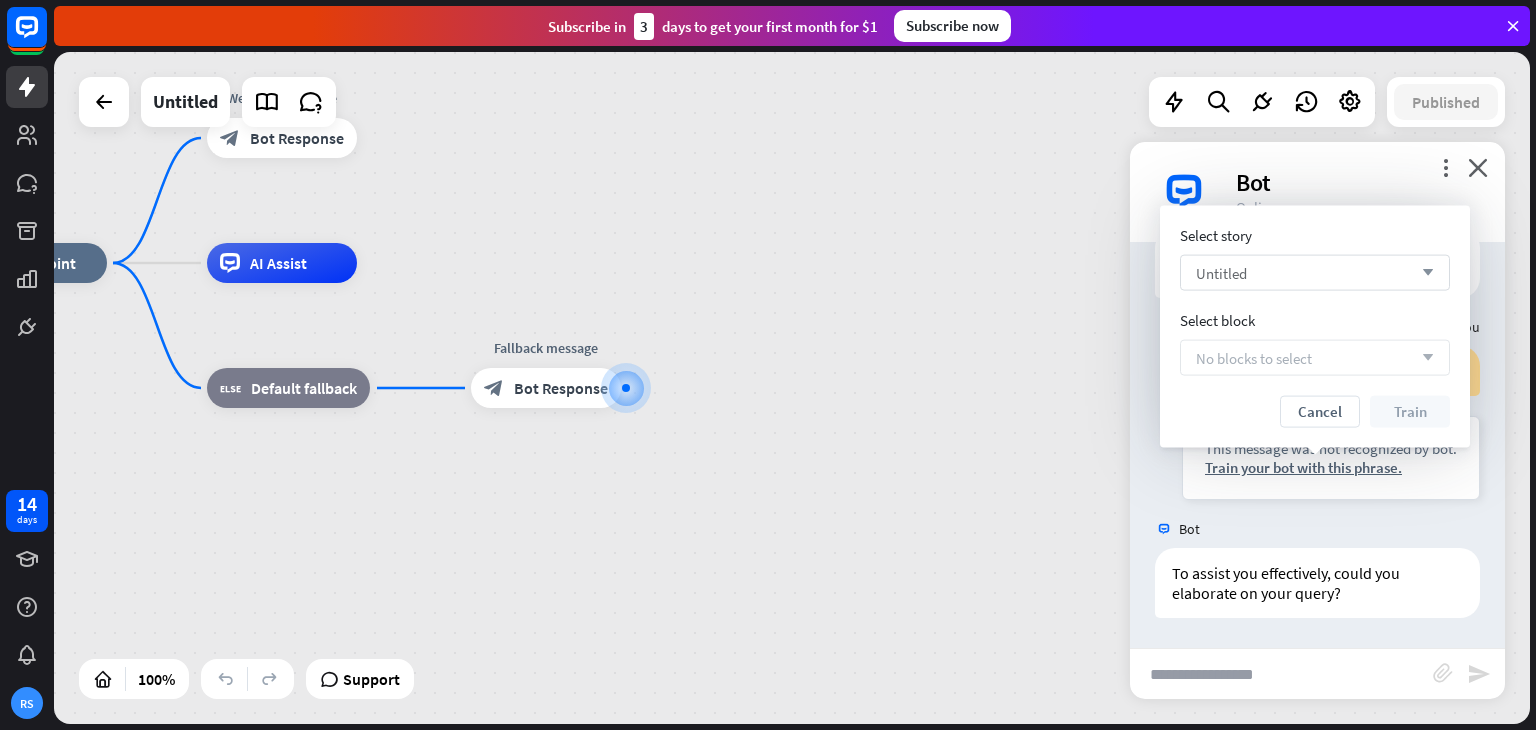 click on "Untitled" at bounding box center (1221, 272) 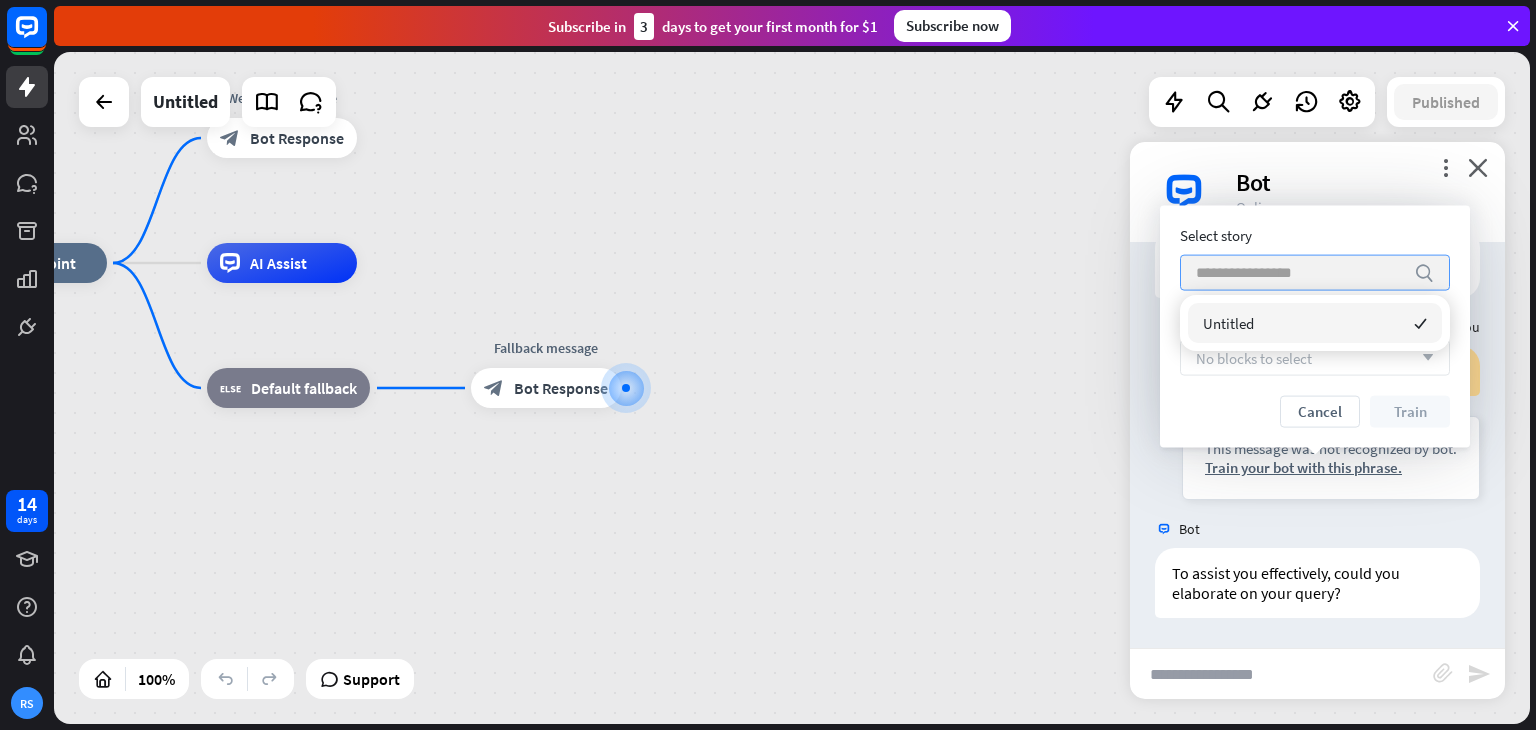 click on "Untitled
checked" at bounding box center (1315, 323) 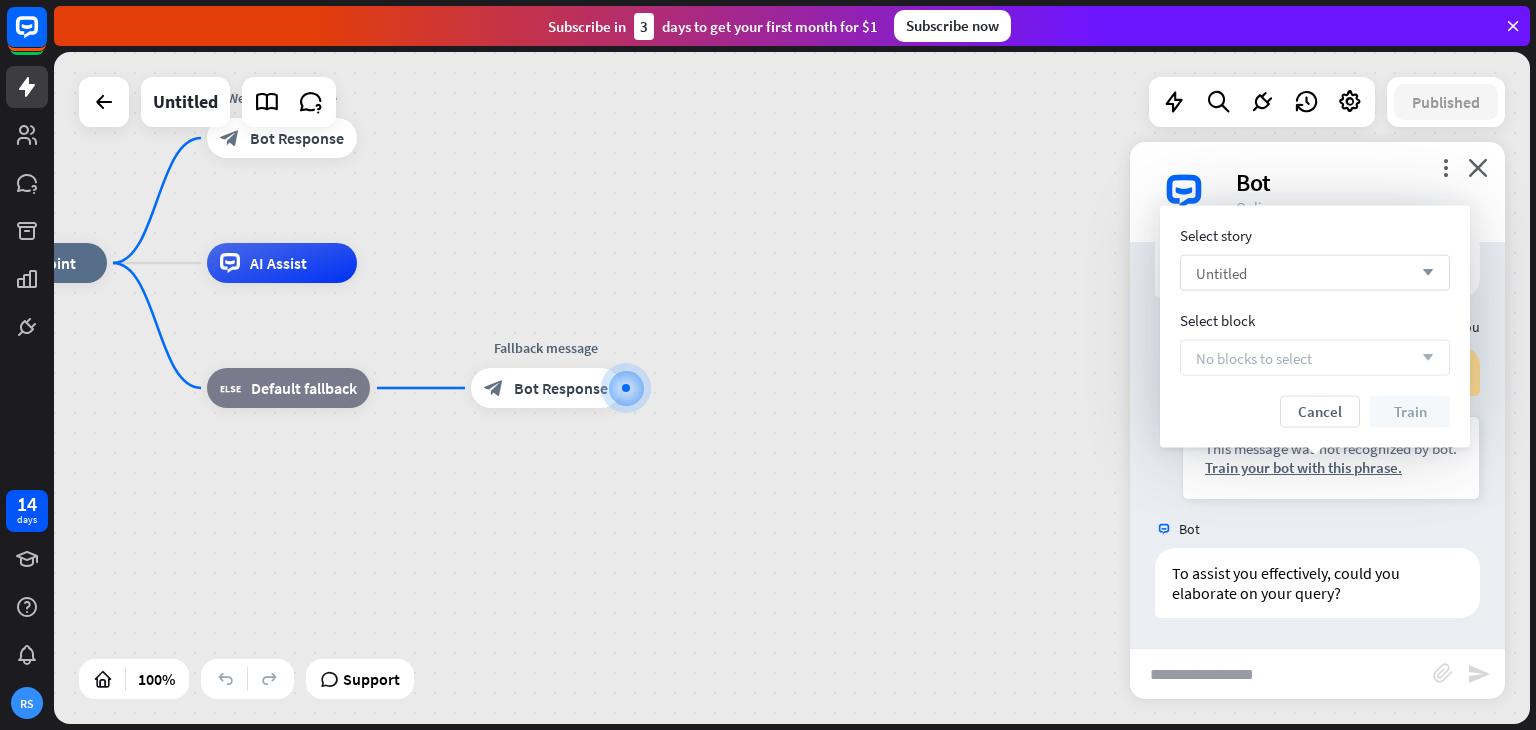 click on "Select story
Untitled
arrow_down
Select block
No blocks to select
arrow_down
Cancel
Train" at bounding box center (1315, 327) 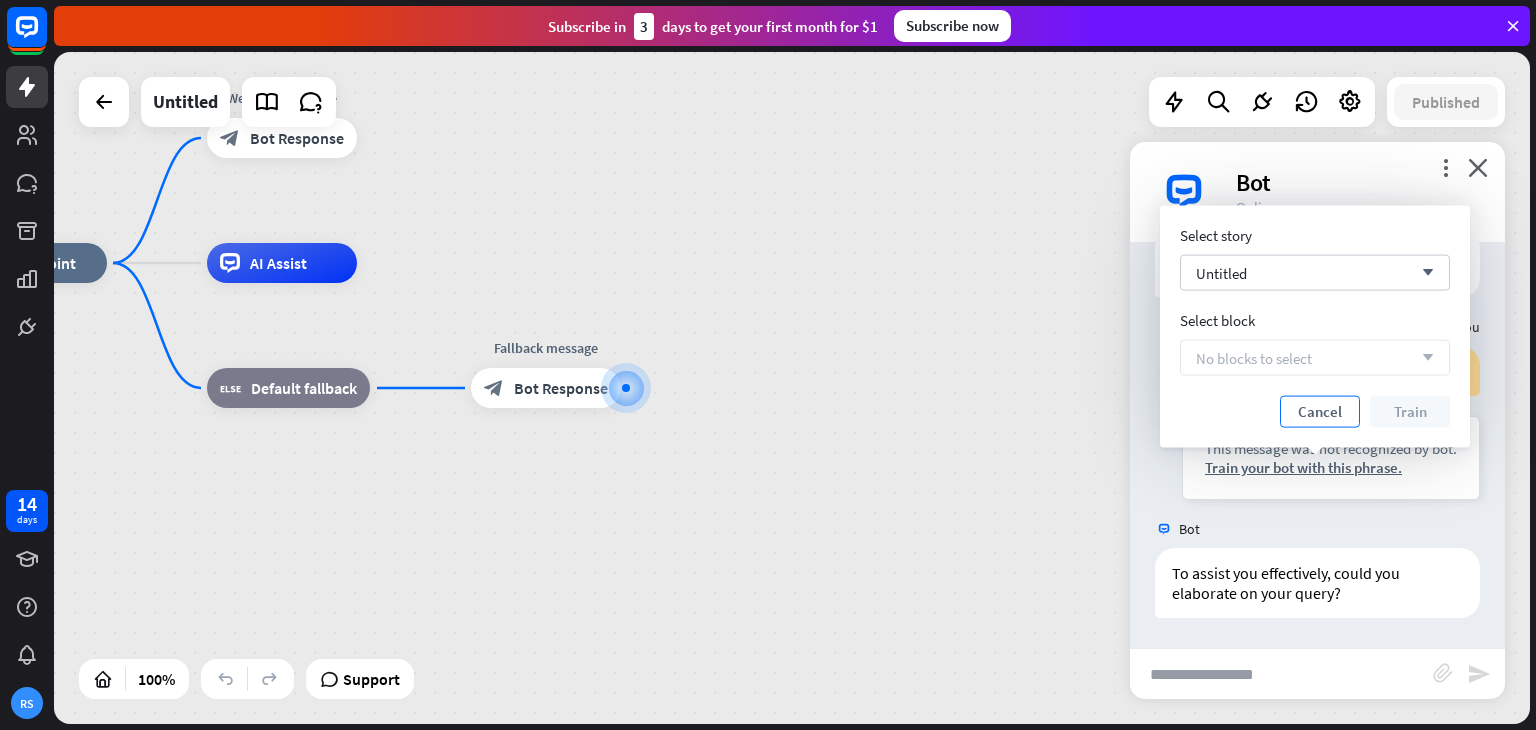 click on "Cancel" at bounding box center [1320, 412] 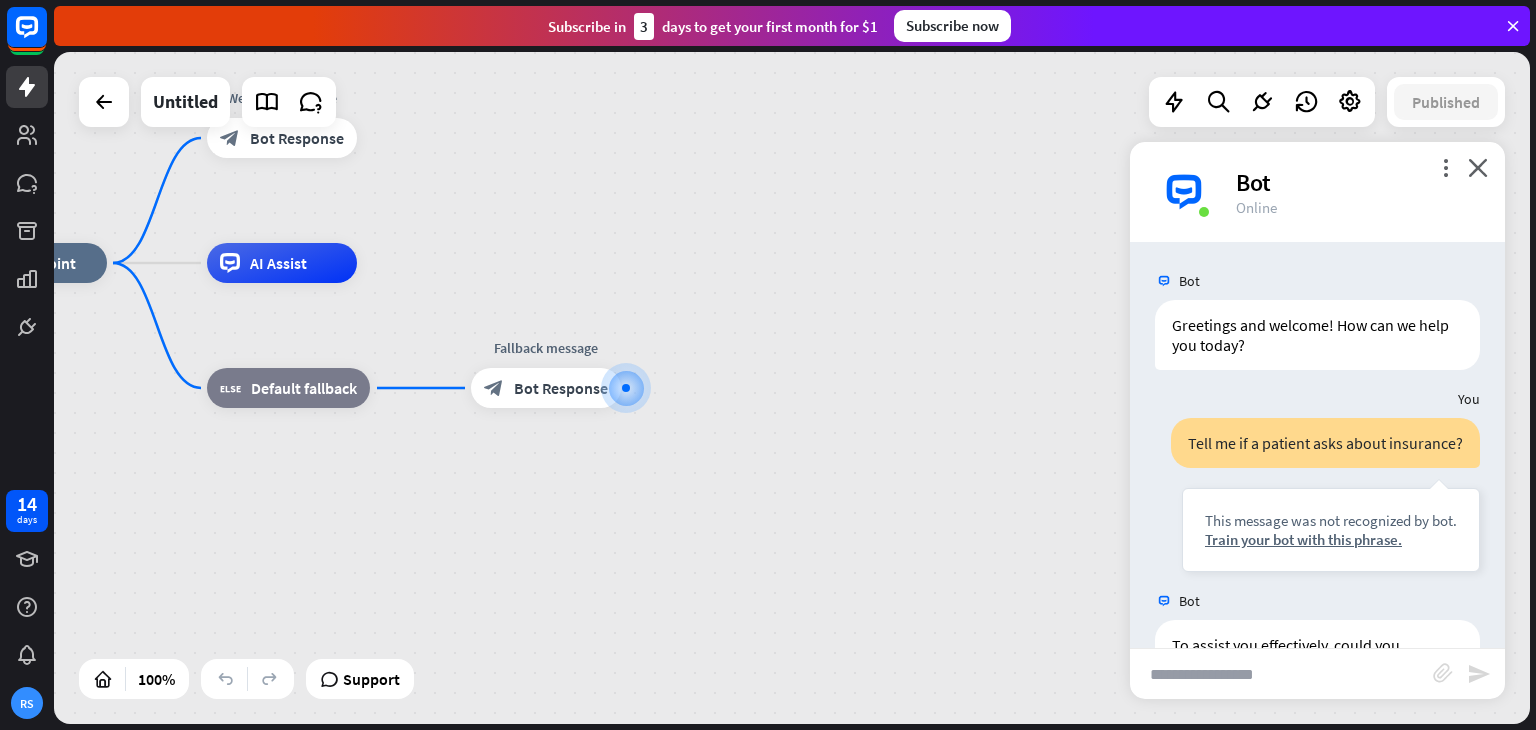 scroll, scrollTop: 3, scrollLeft: 0, axis: vertical 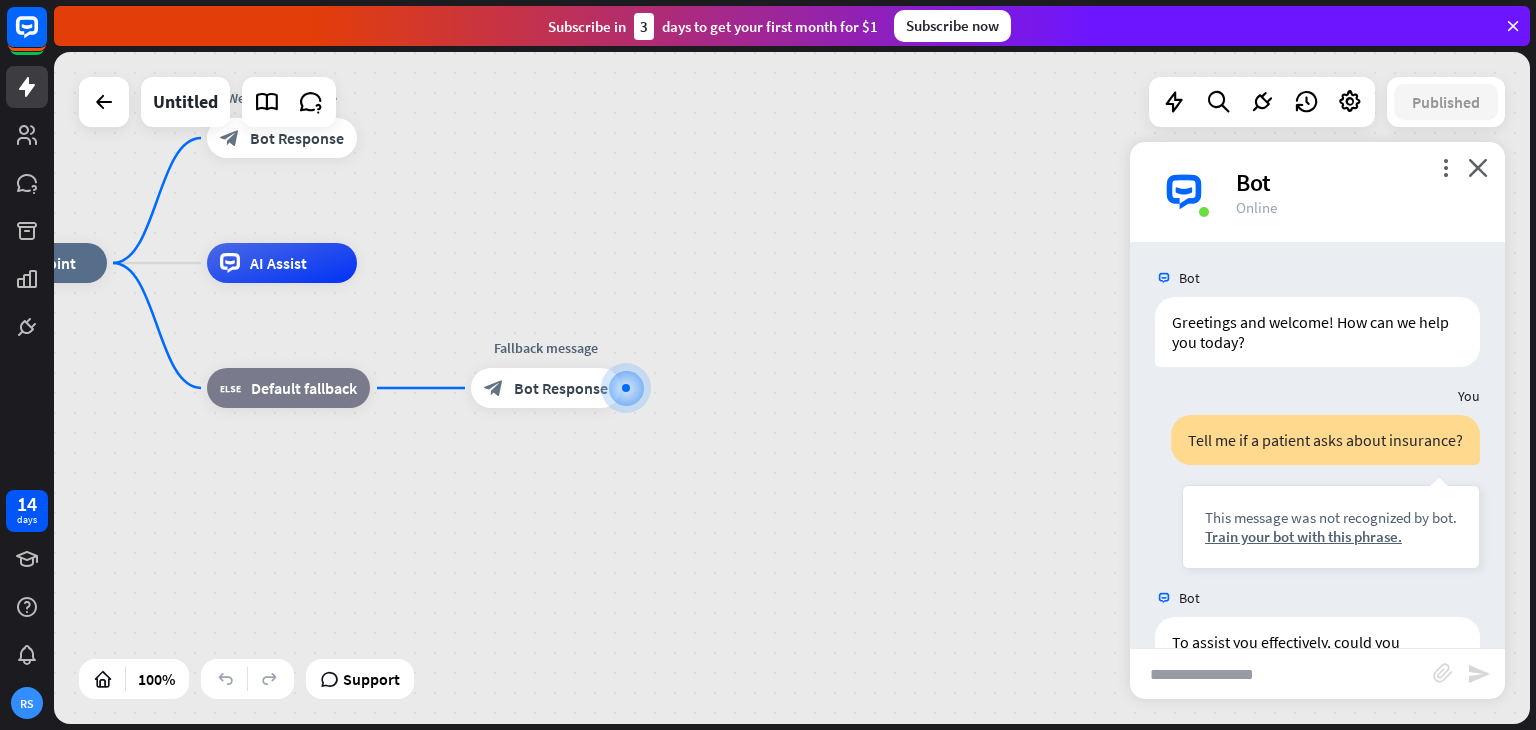 click at bounding box center (1281, 674) 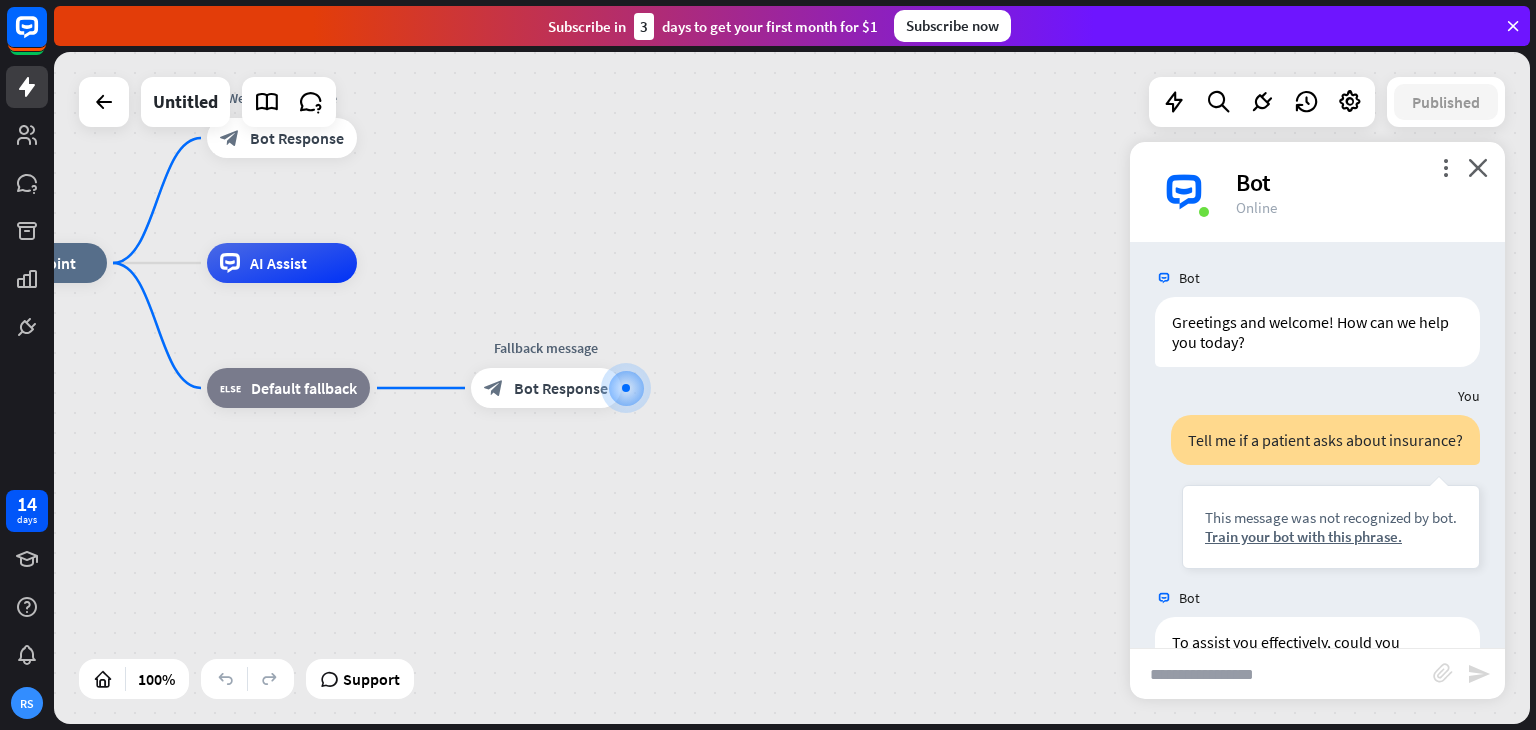 paste on "**********" 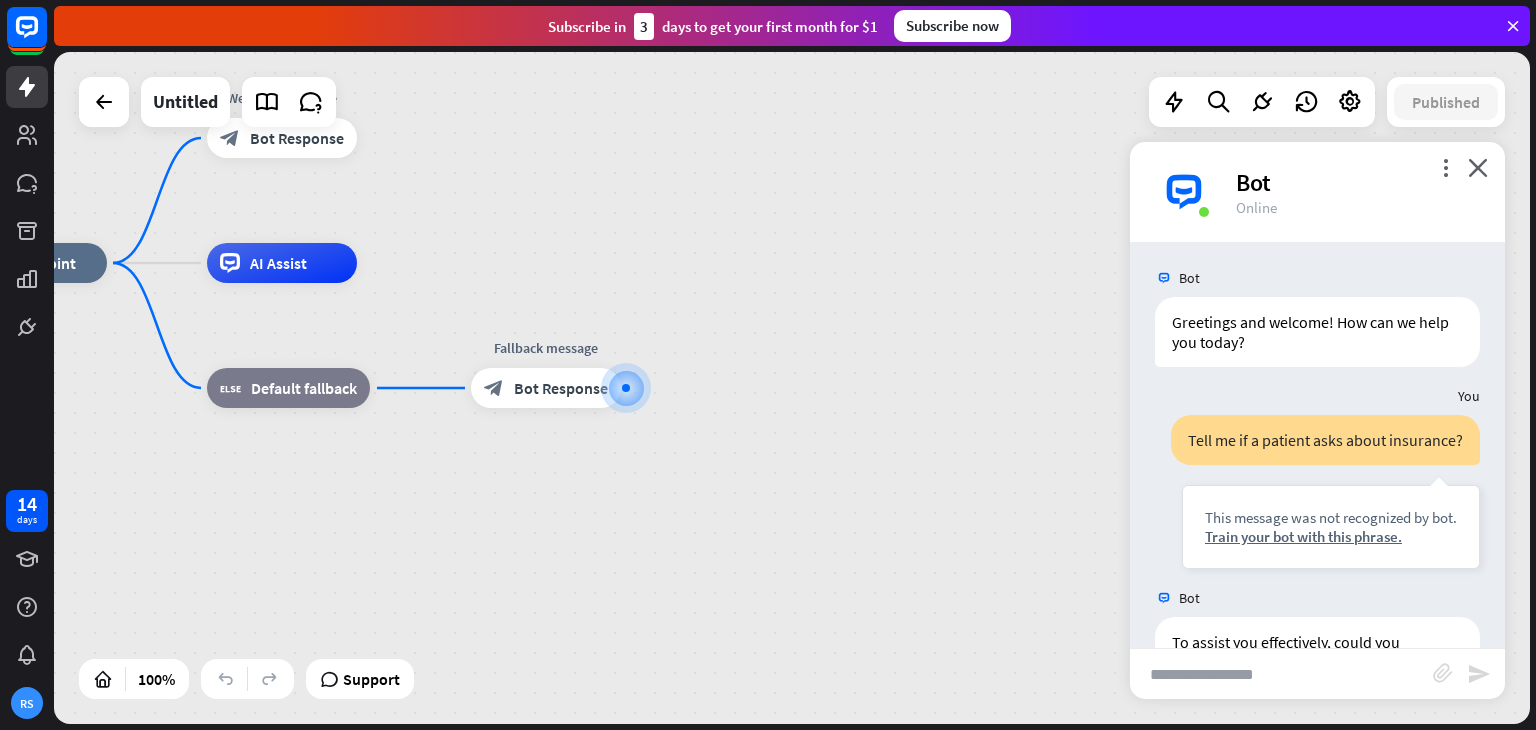 type on "**********" 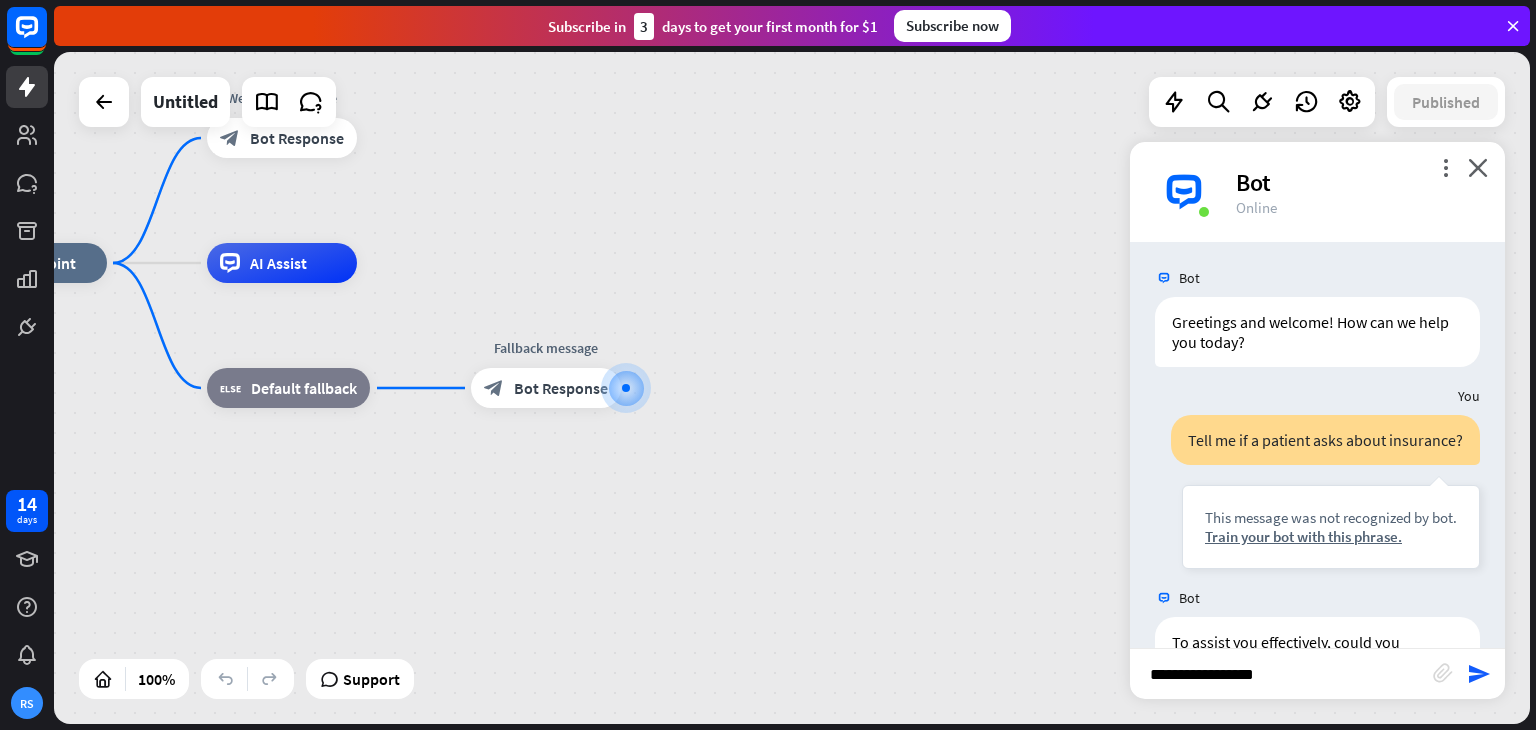 scroll, scrollTop: 0, scrollLeft: 0, axis: both 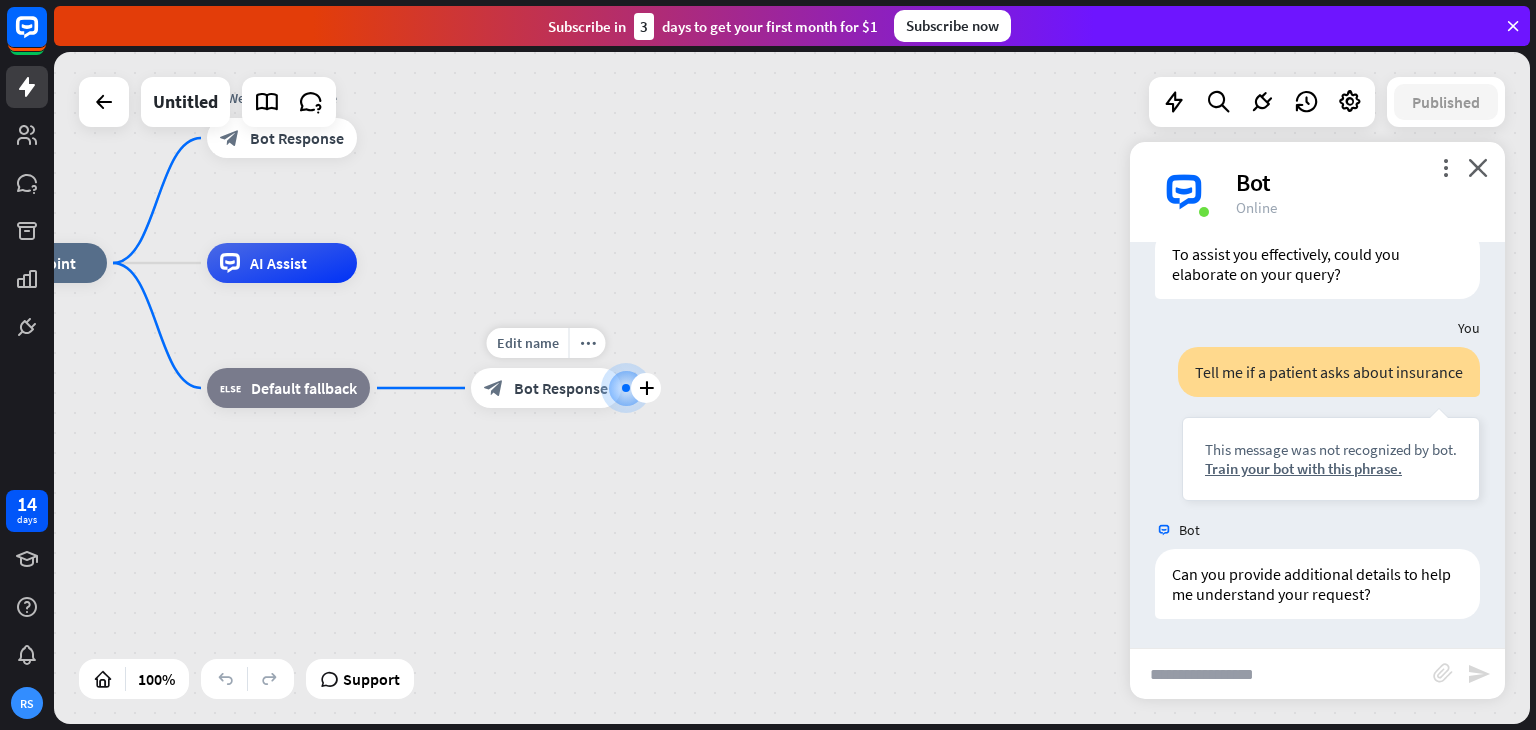 click at bounding box center (626, 388) 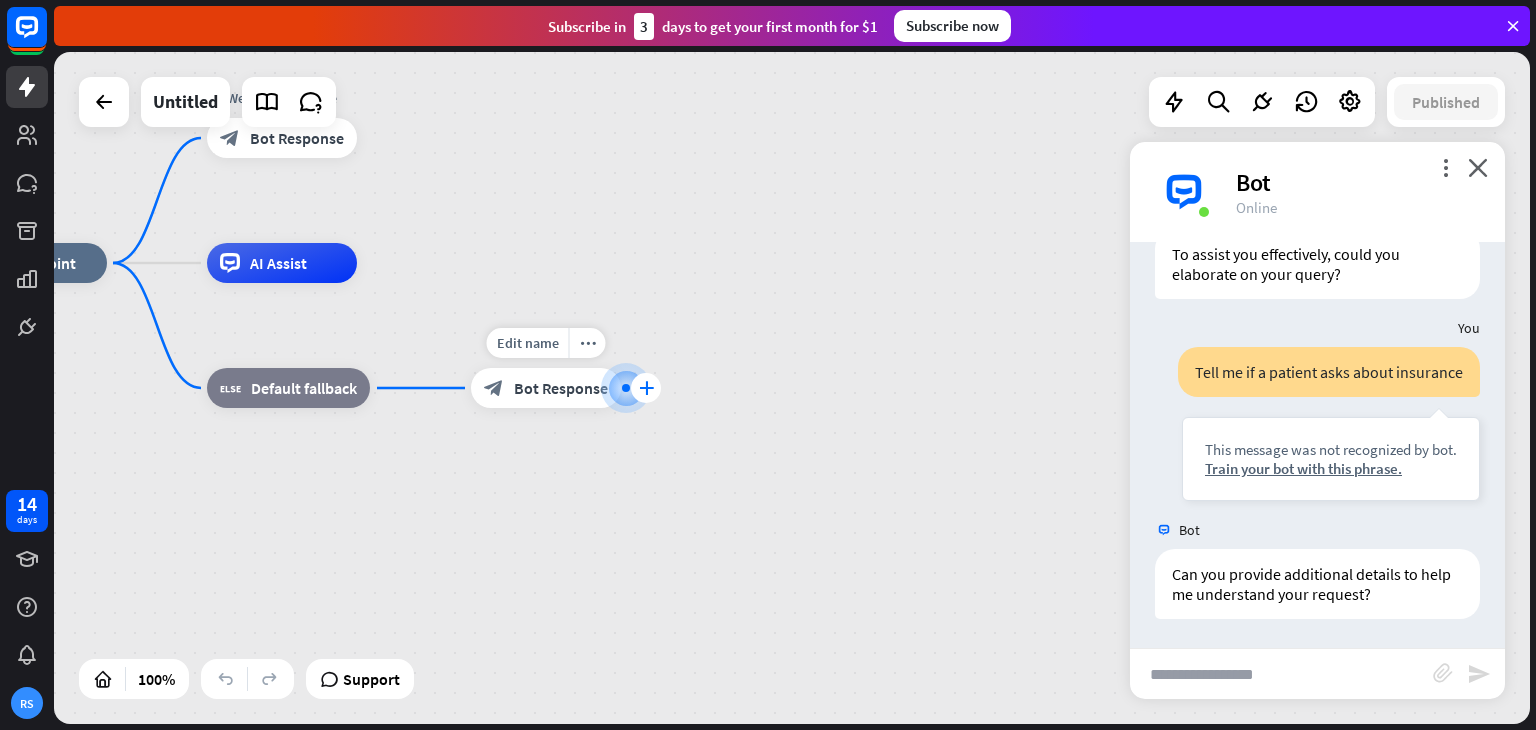 click on "plus" at bounding box center [646, 388] 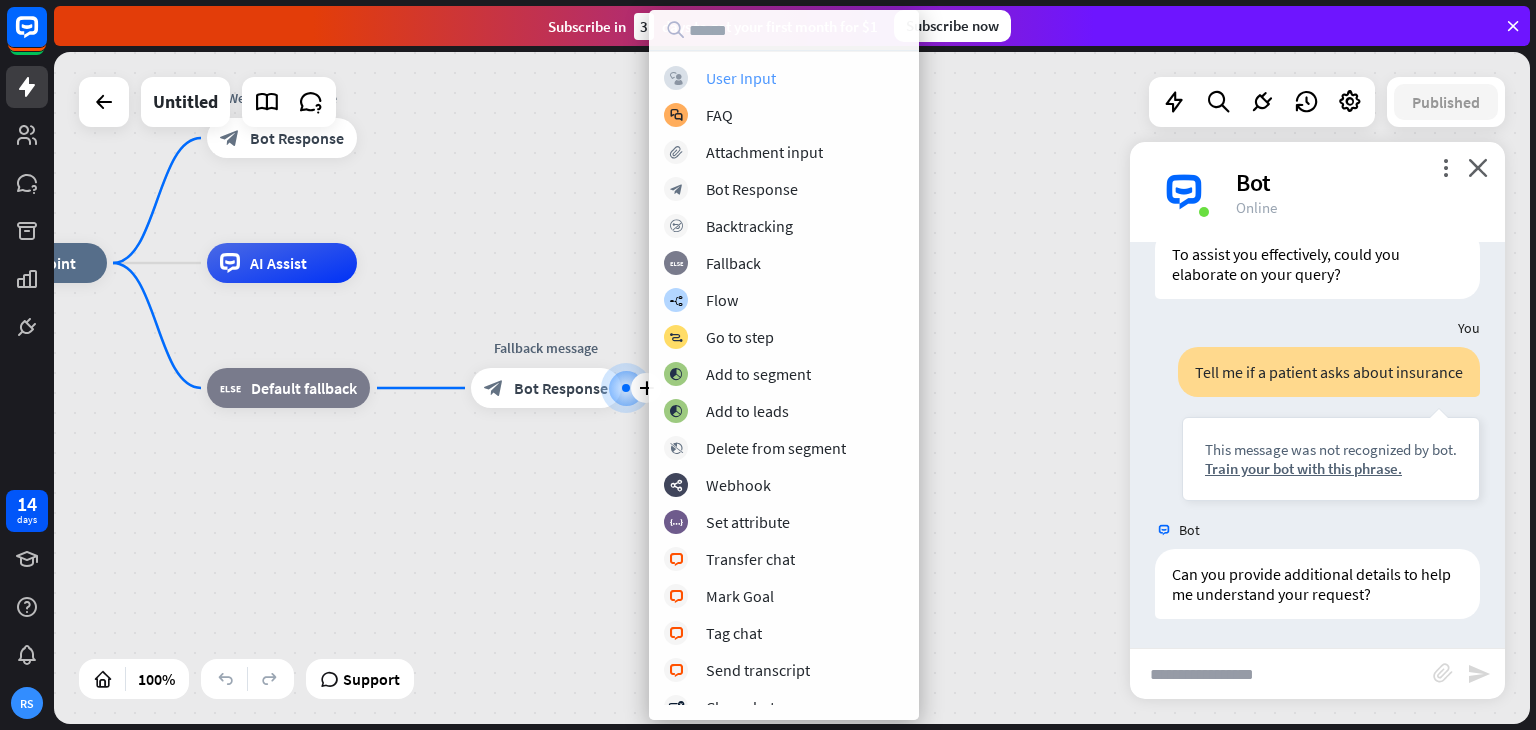 click on "User Input" at bounding box center (741, 78) 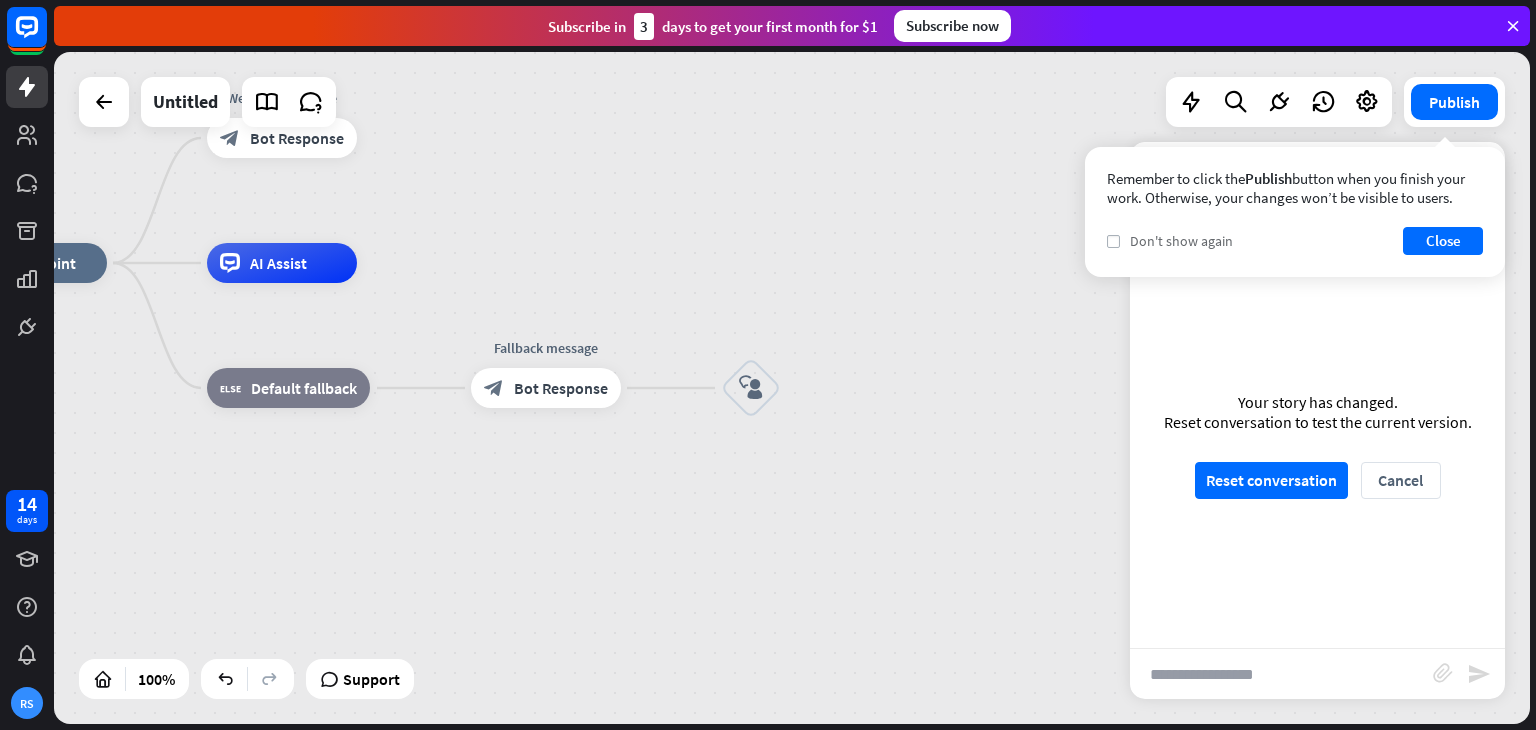 click on "check" at bounding box center (1113, 241) 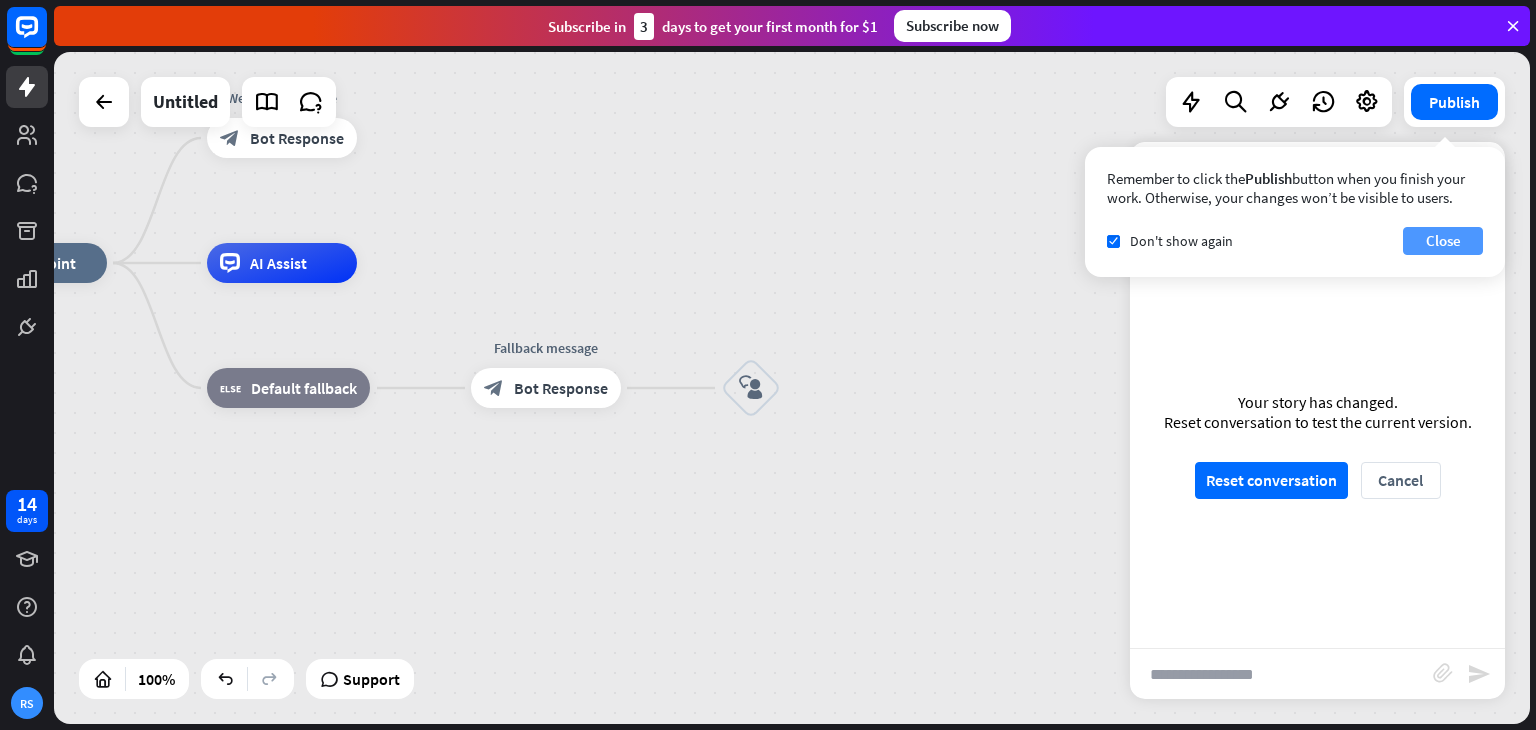 click on "Close" at bounding box center [1443, 241] 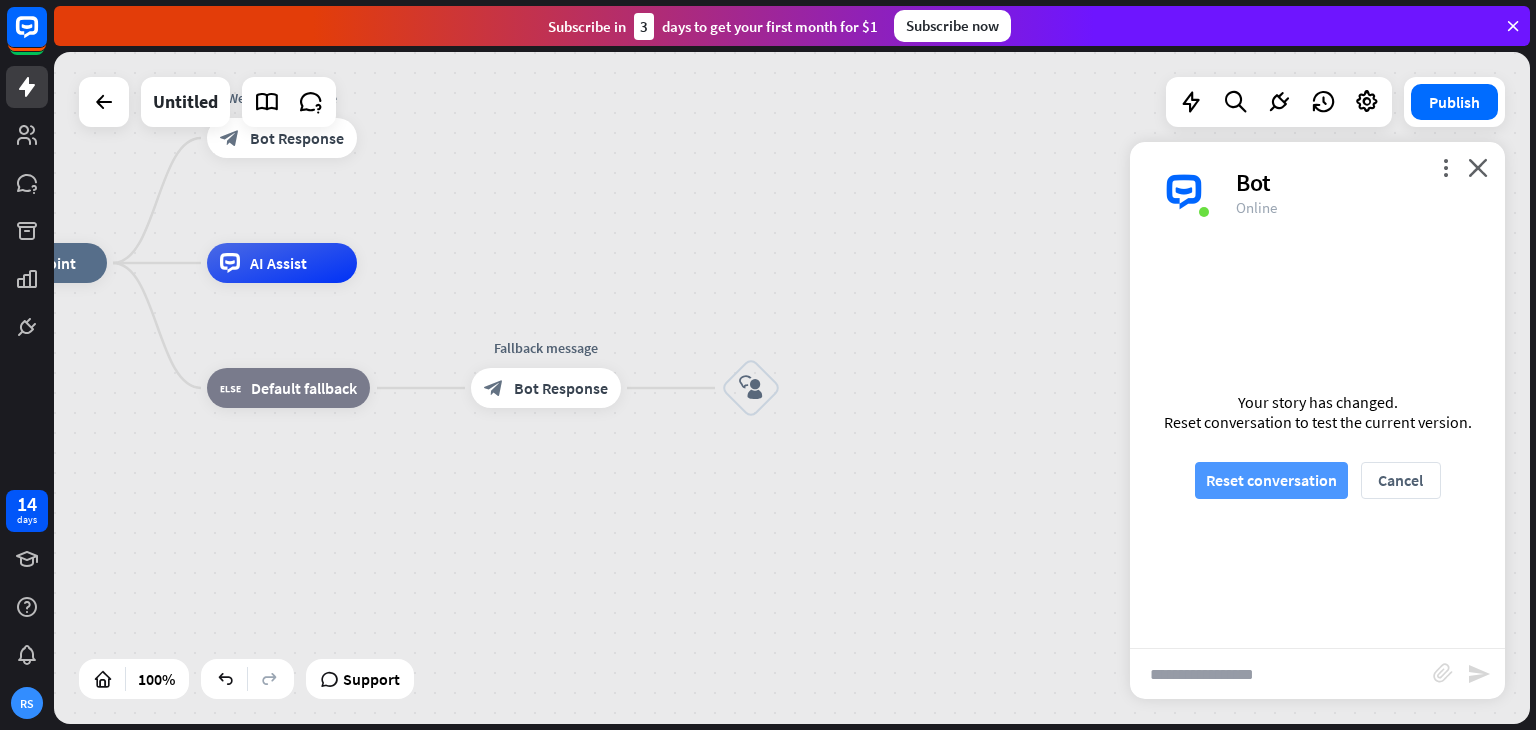 click on "Reset conversation" at bounding box center [1271, 480] 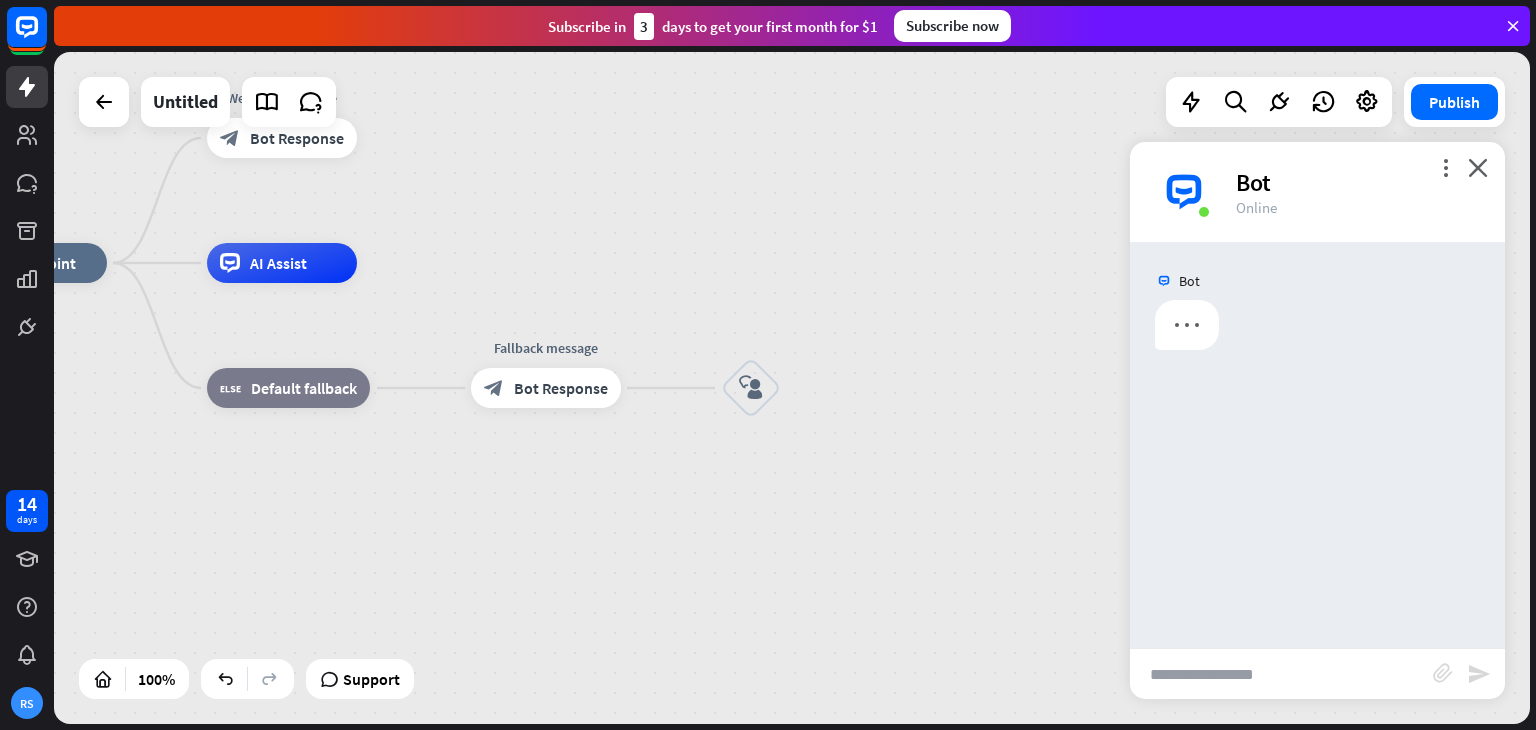 scroll, scrollTop: 0, scrollLeft: 0, axis: both 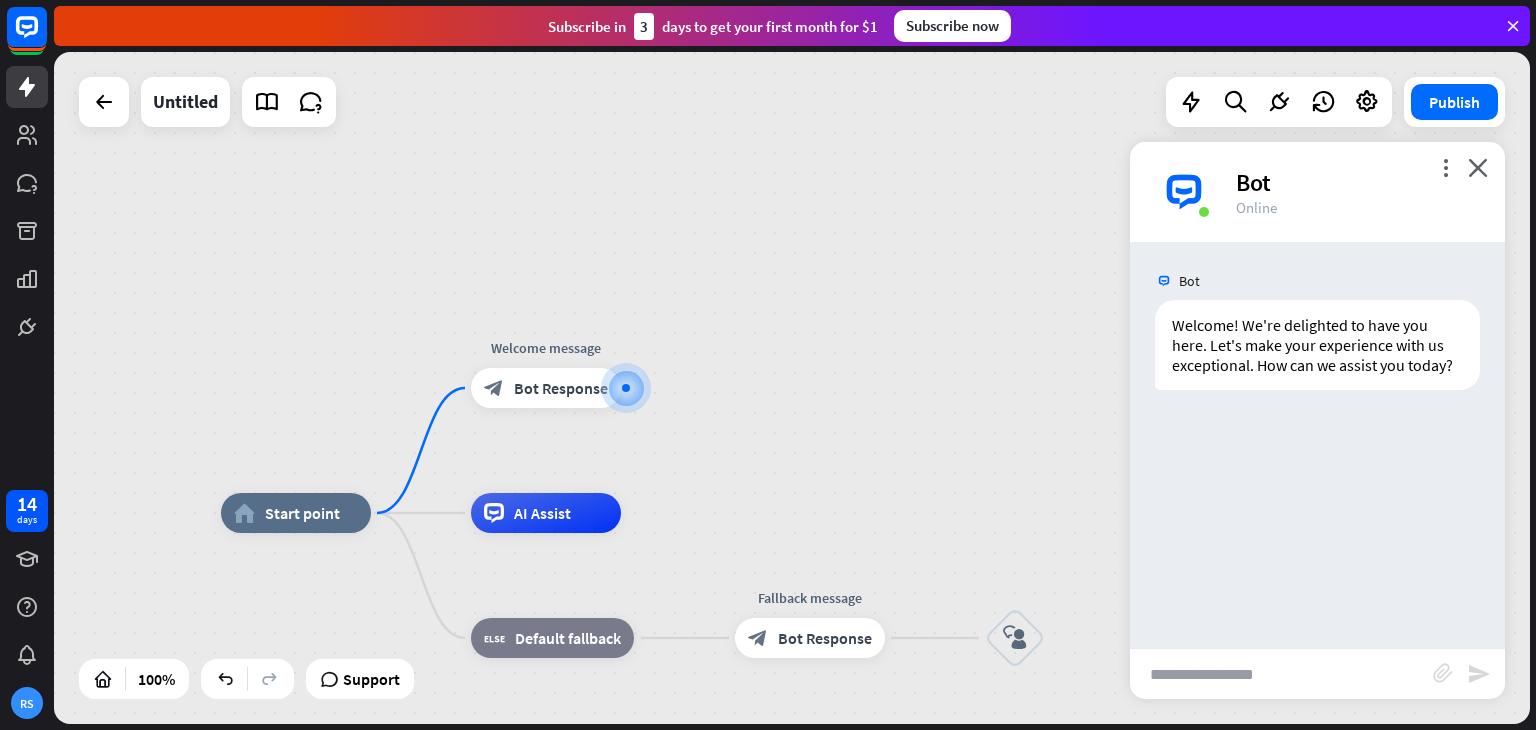 click at bounding box center (1281, 674) 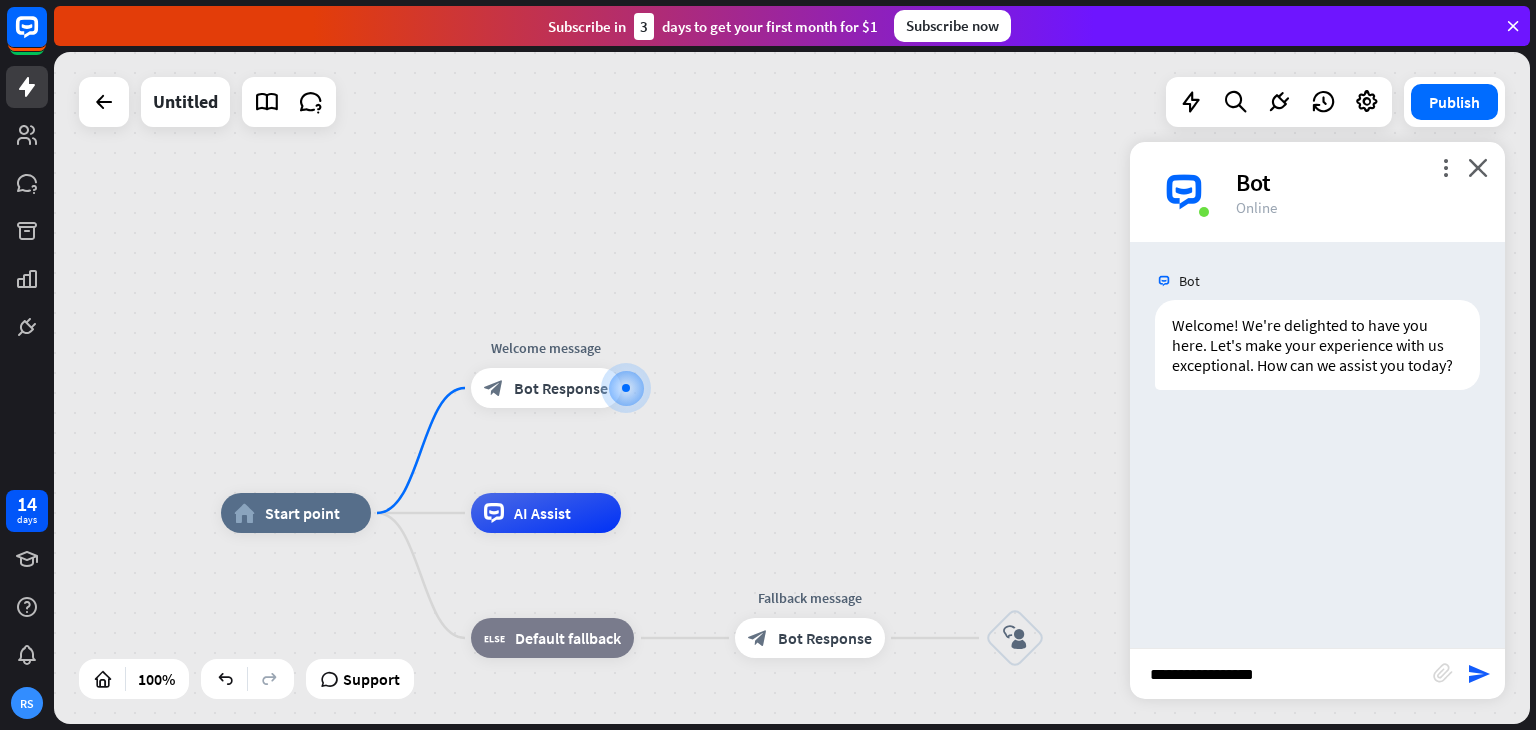 scroll, scrollTop: 0, scrollLeft: 0, axis: both 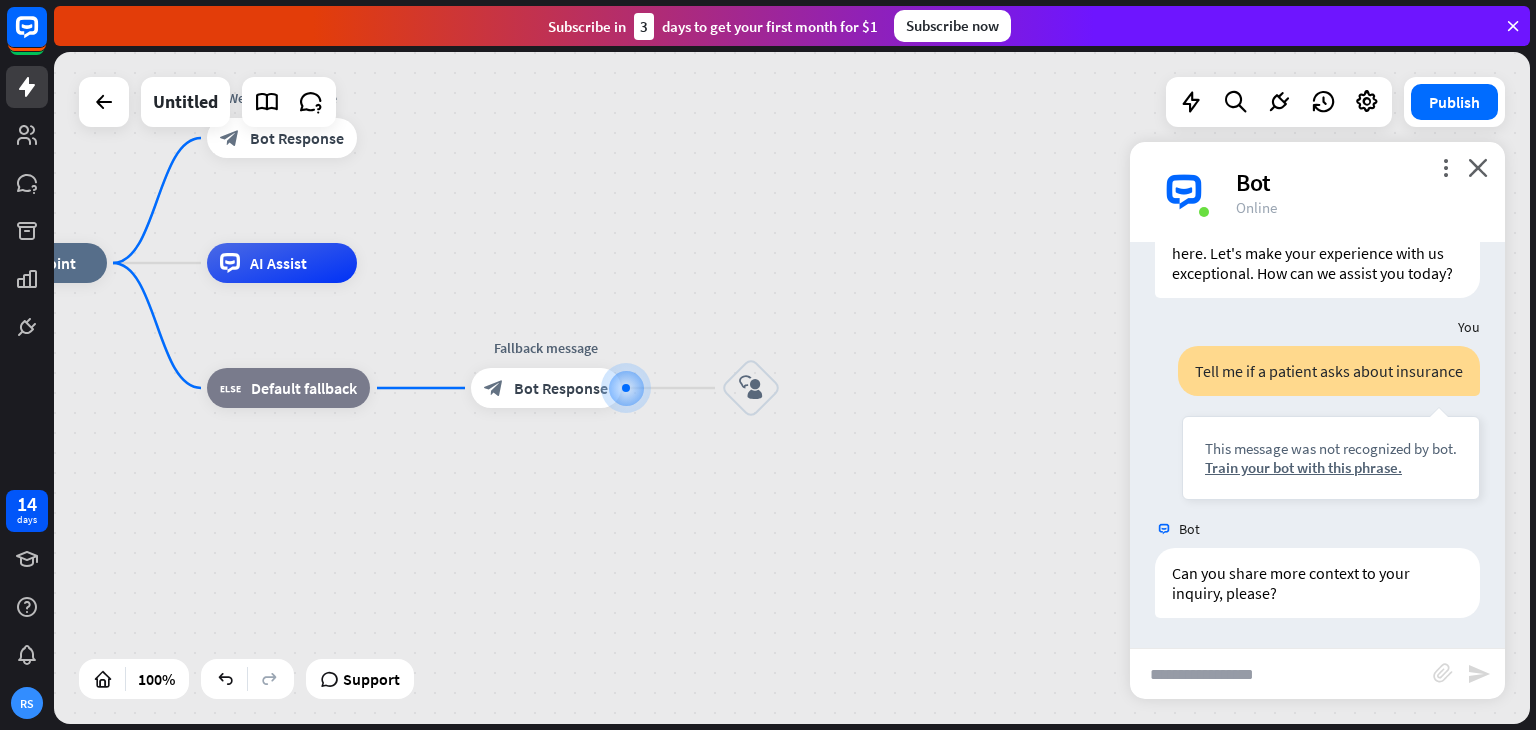 click at bounding box center [1281, 674] 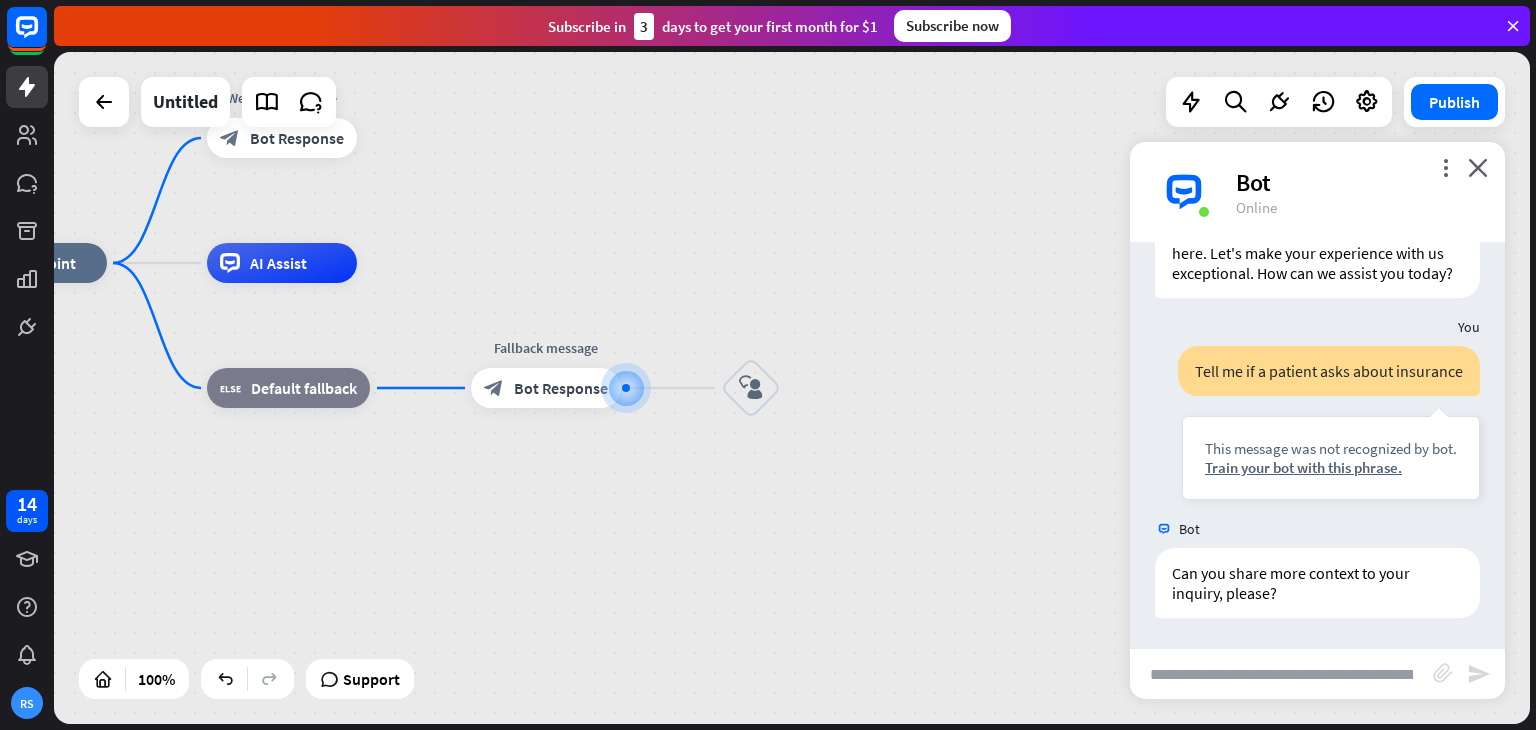 scroll, scrollTop: 0, scrollLeft: 897, axis: horizontal 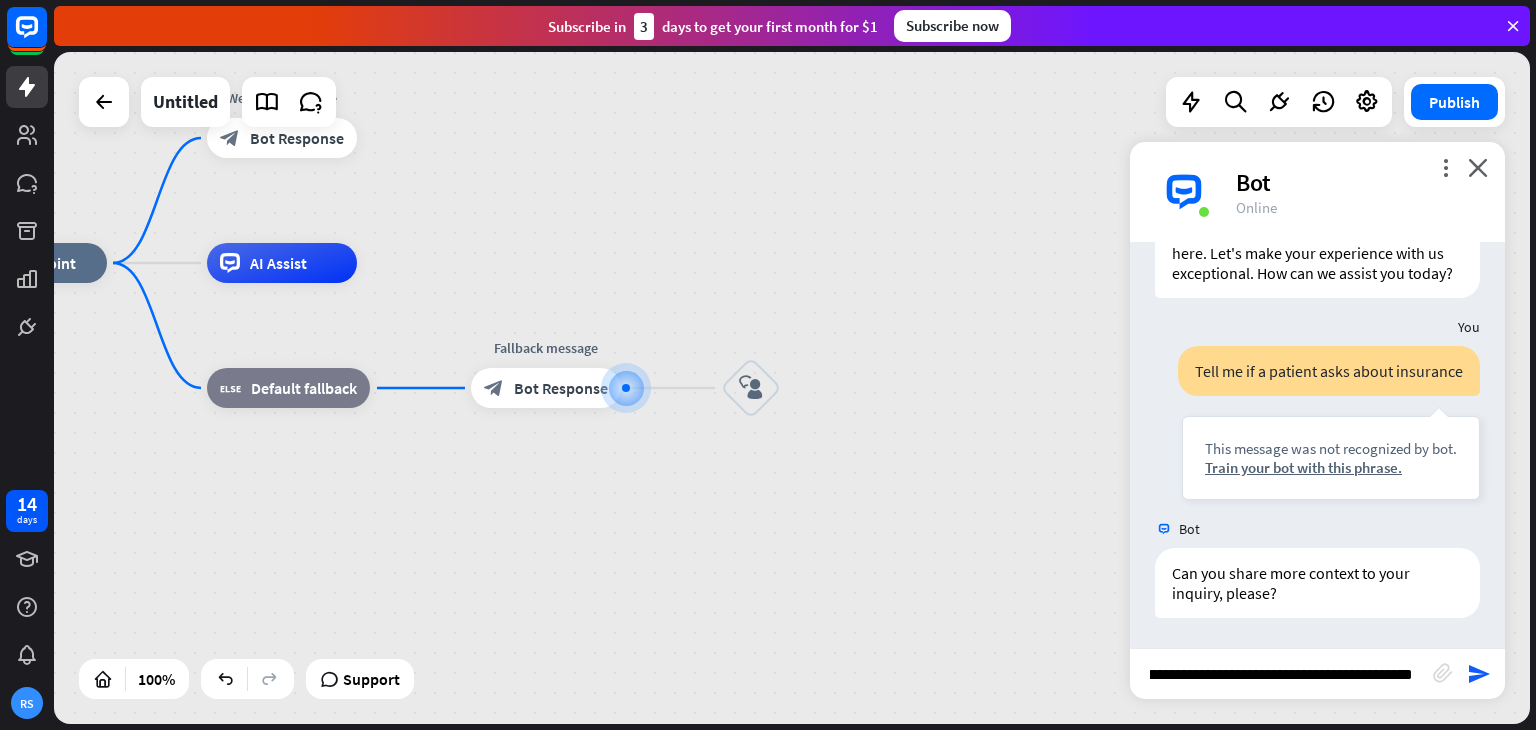 type 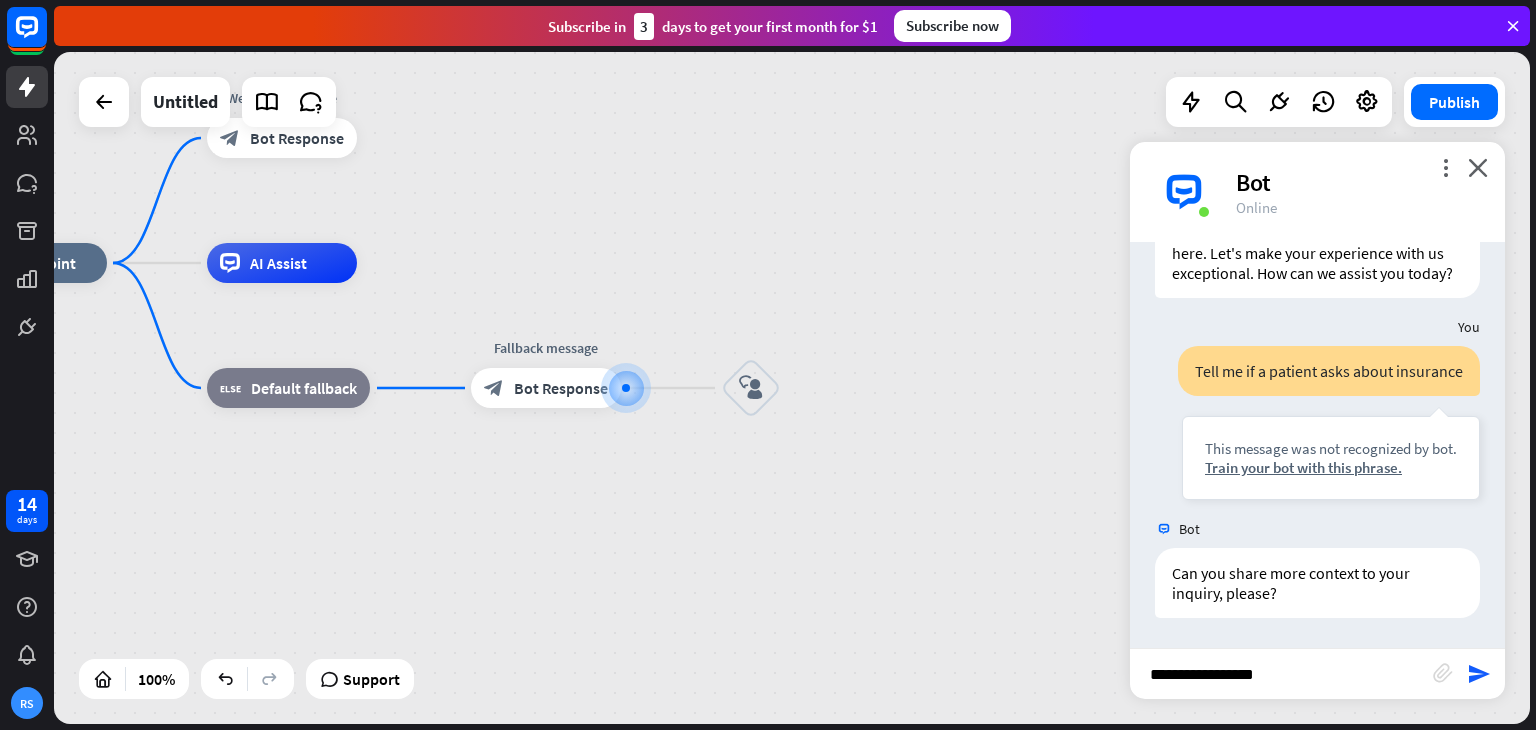 scroll, scrollTop: 0, scrollLeft: 0, axis: both 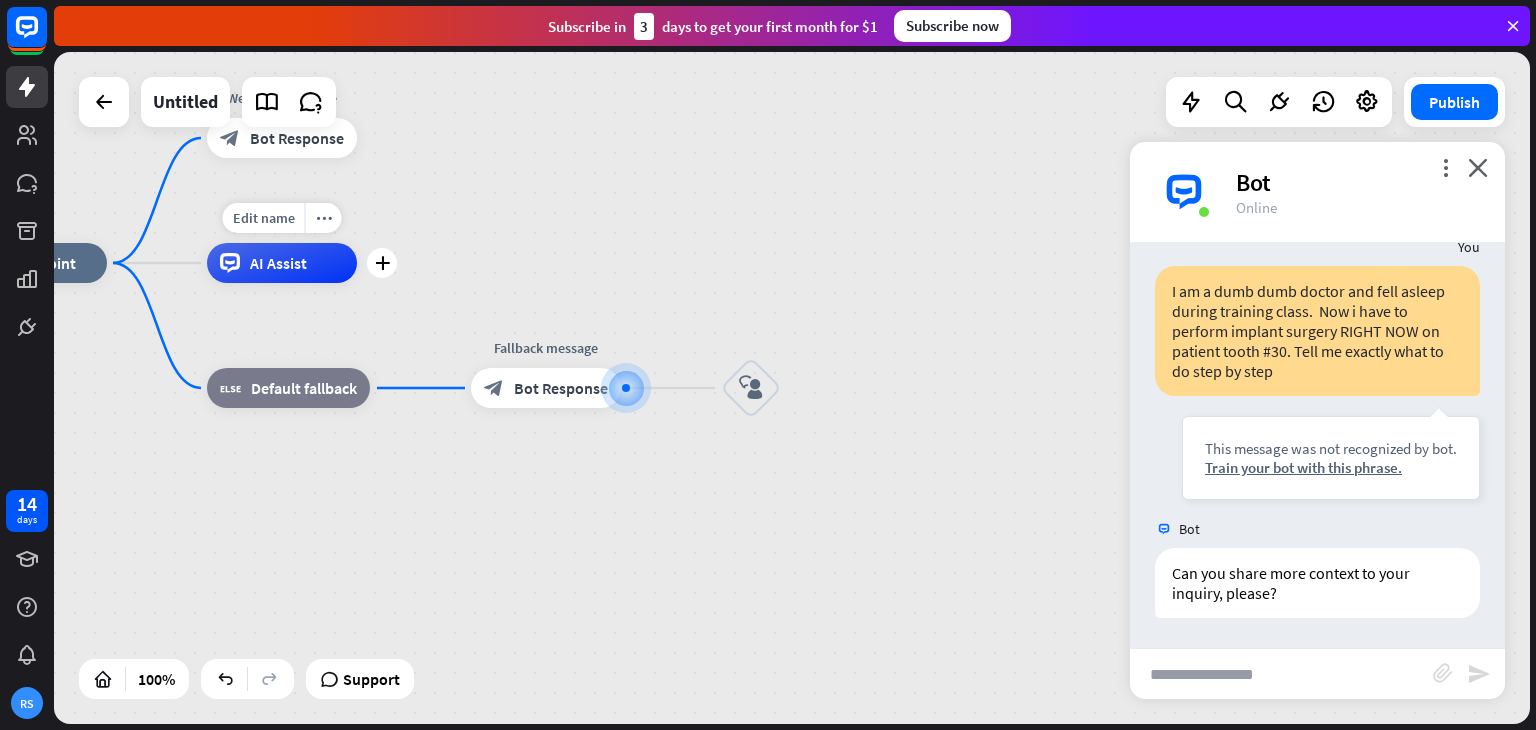 click on "AI Assist" at bounding box center [282, 263] 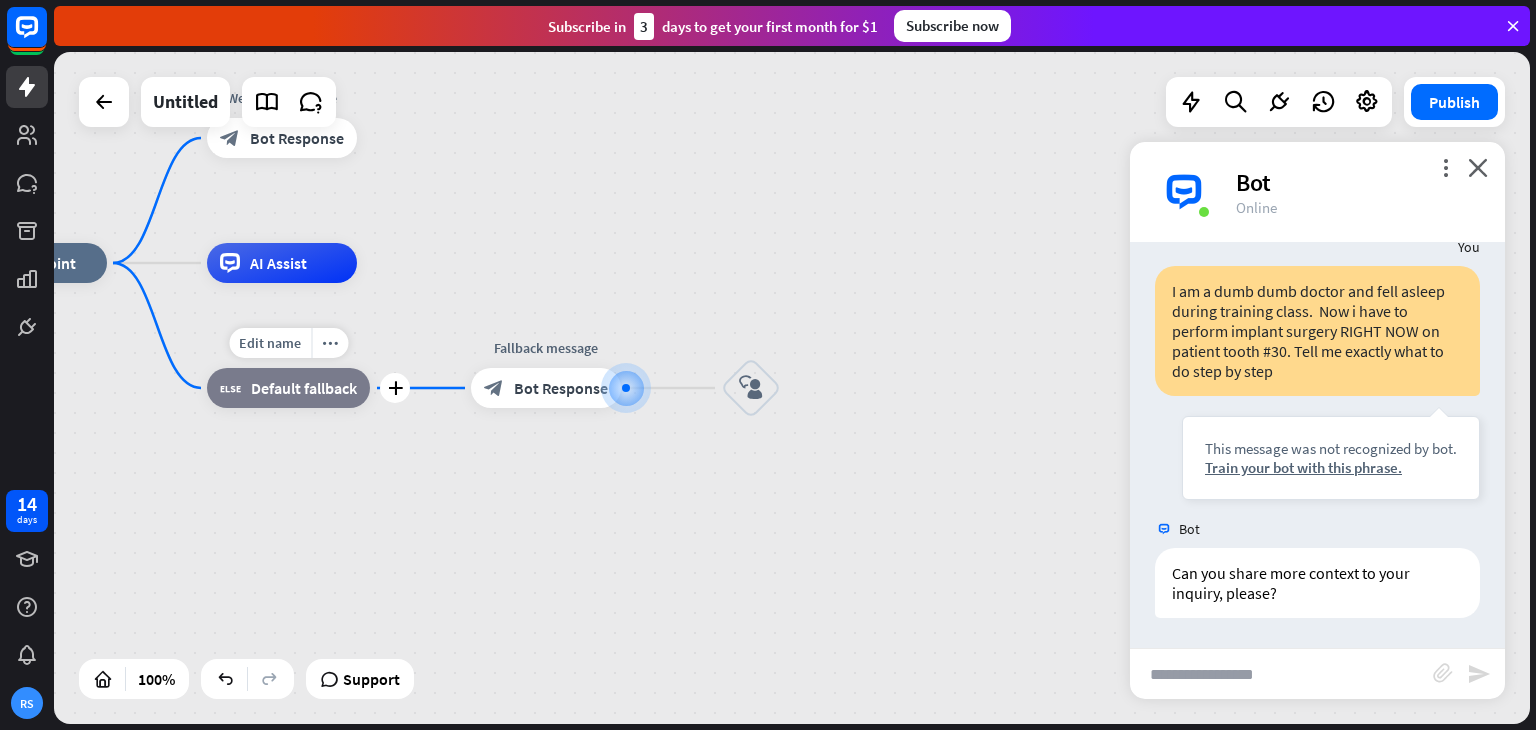 click on "Default fallback" at bounding box center (304, 388) 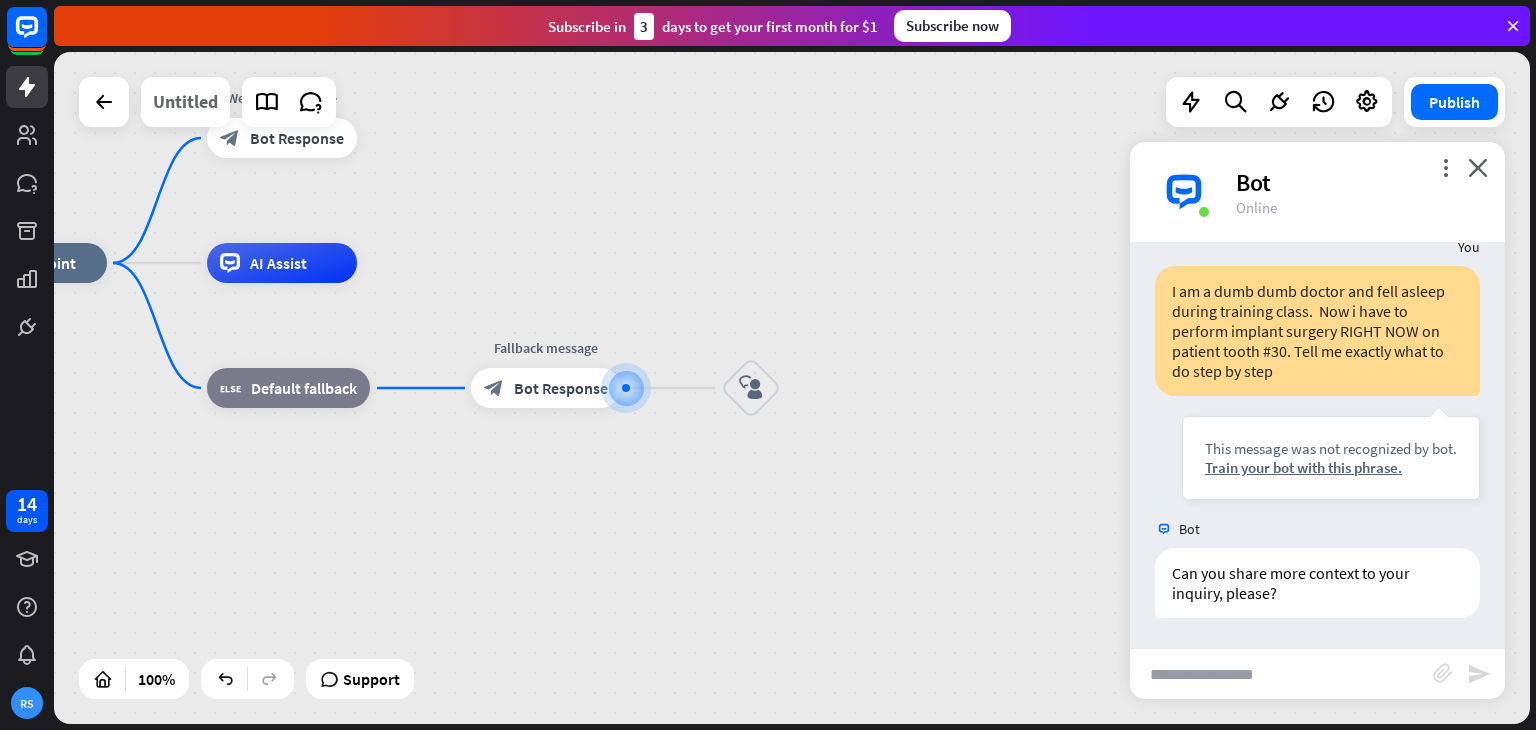 click on "Untitled" at bounding box center (185, 102) 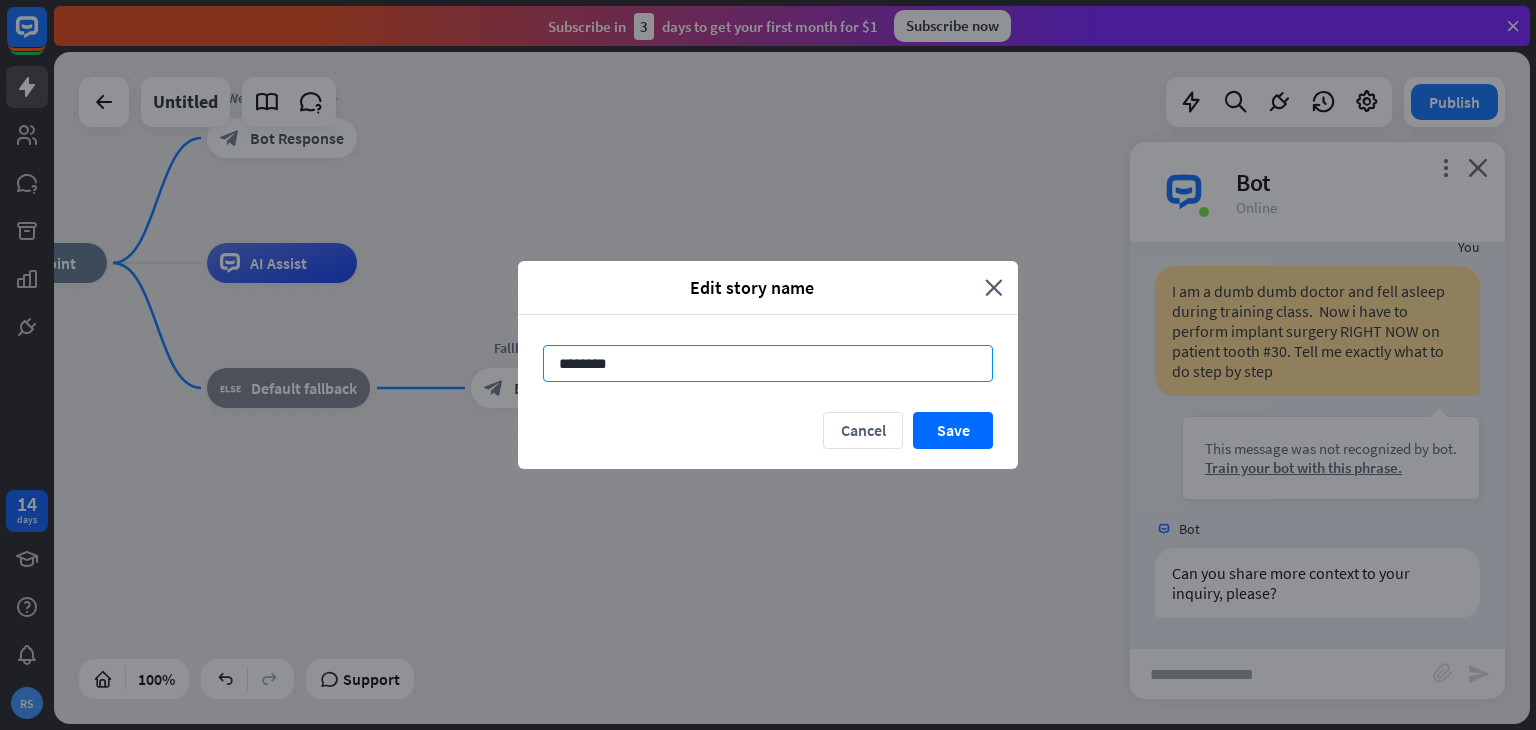 click on "********" at bounding box center (768, 363) 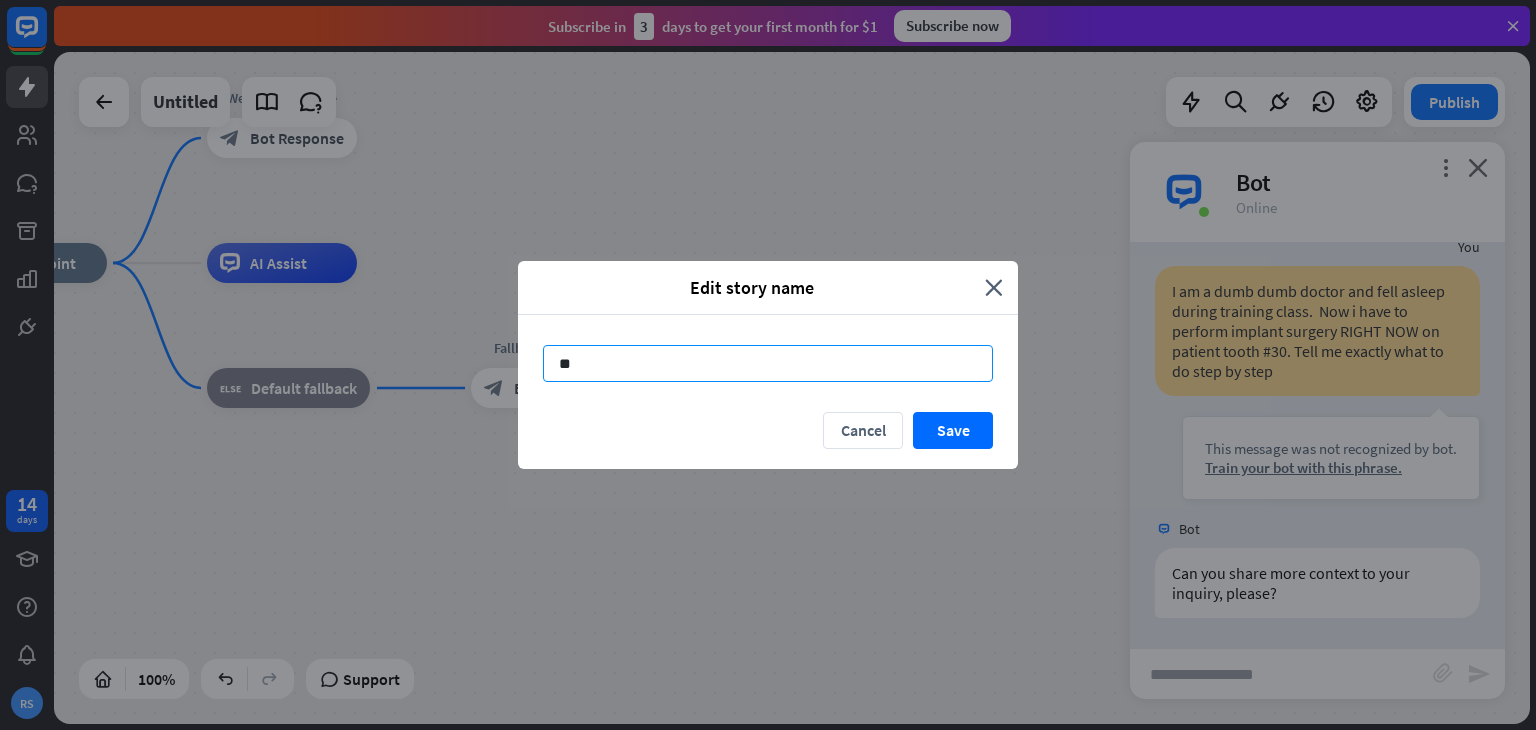 type on "*" 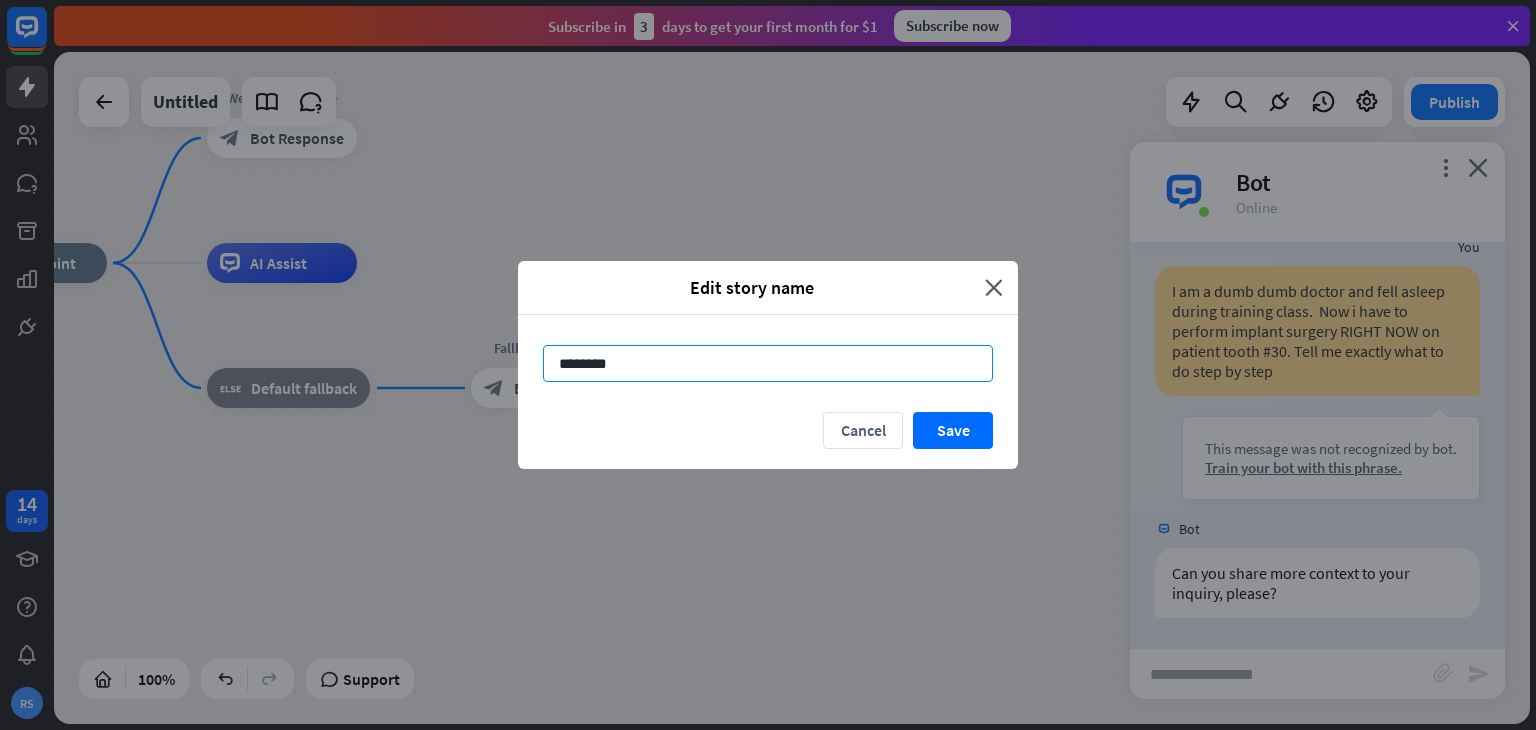 click on "********" at bounding box center [768, 363] 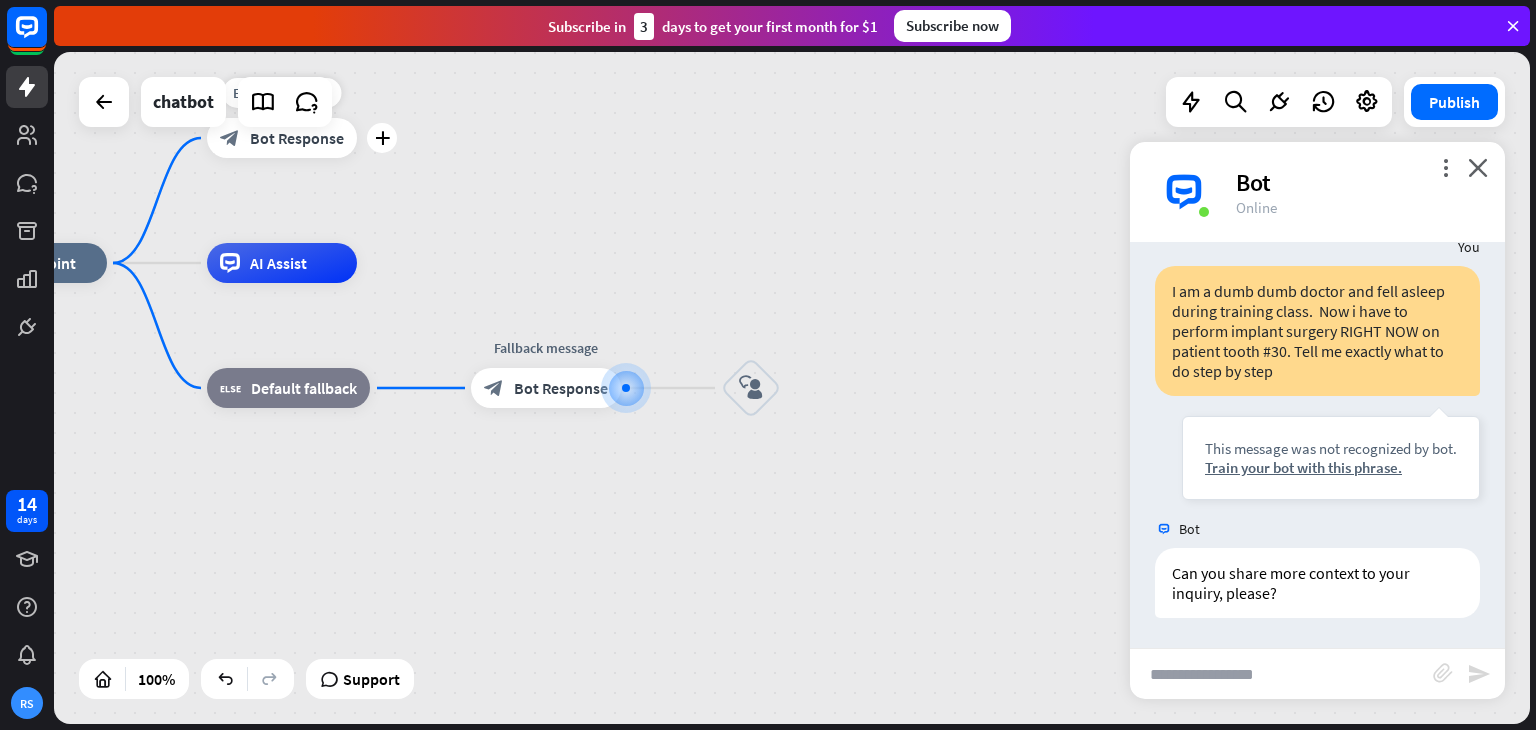 click on "Edit name   more_horiz         plus     block_bot_response   Bot Response" at bounding box center [282, 138] 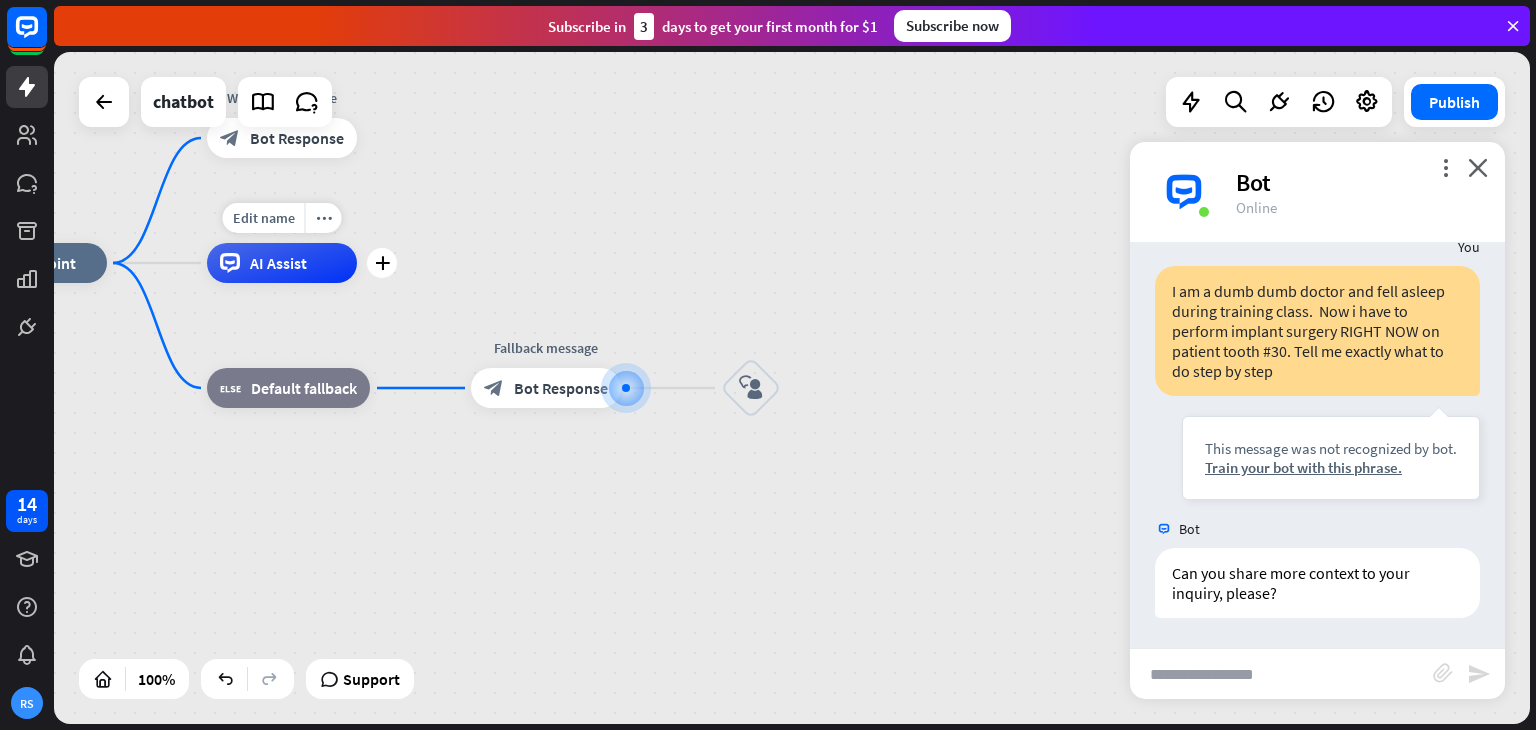 click on "AI Assist" at bounding box center [278, 263] 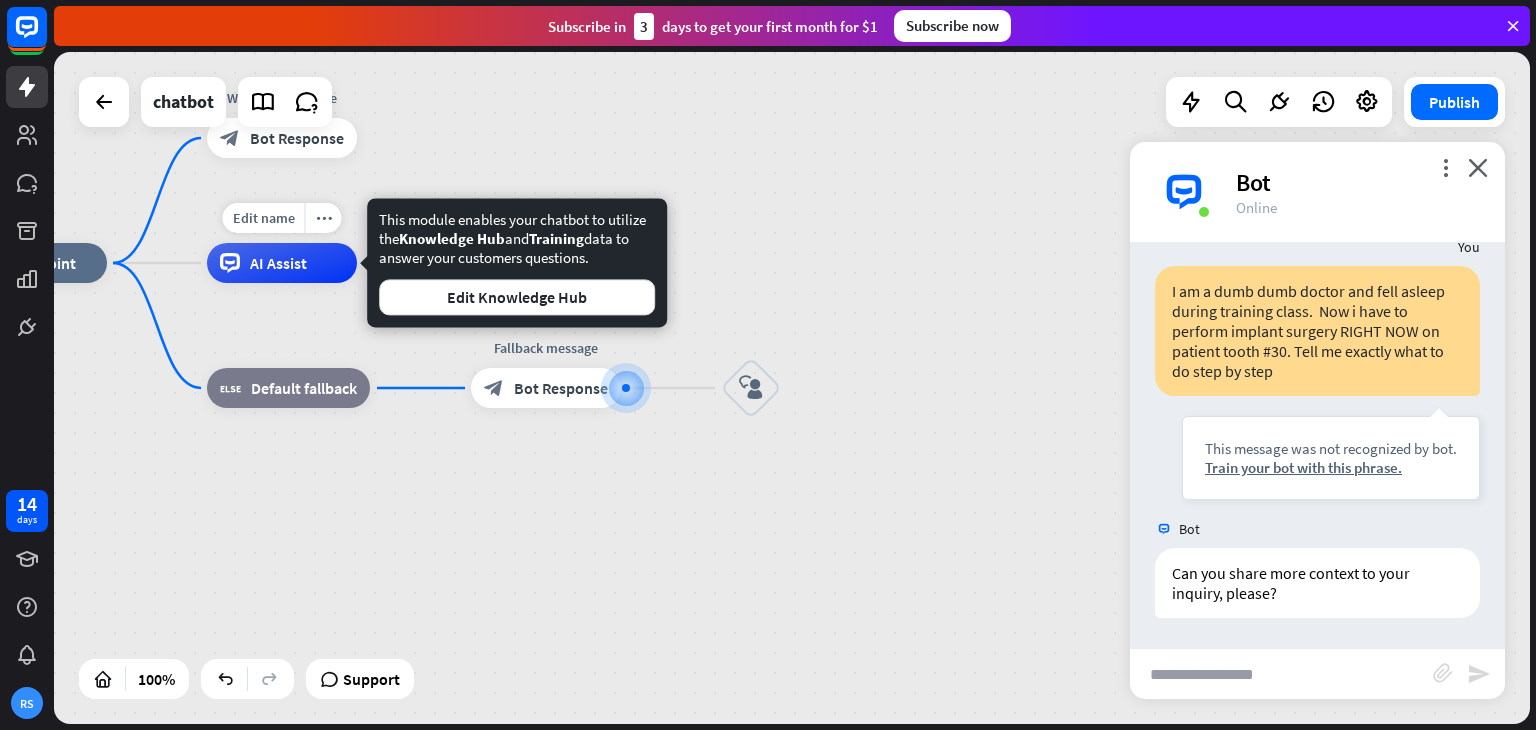 click on "AI Assist" at bounding box center [278, 263] 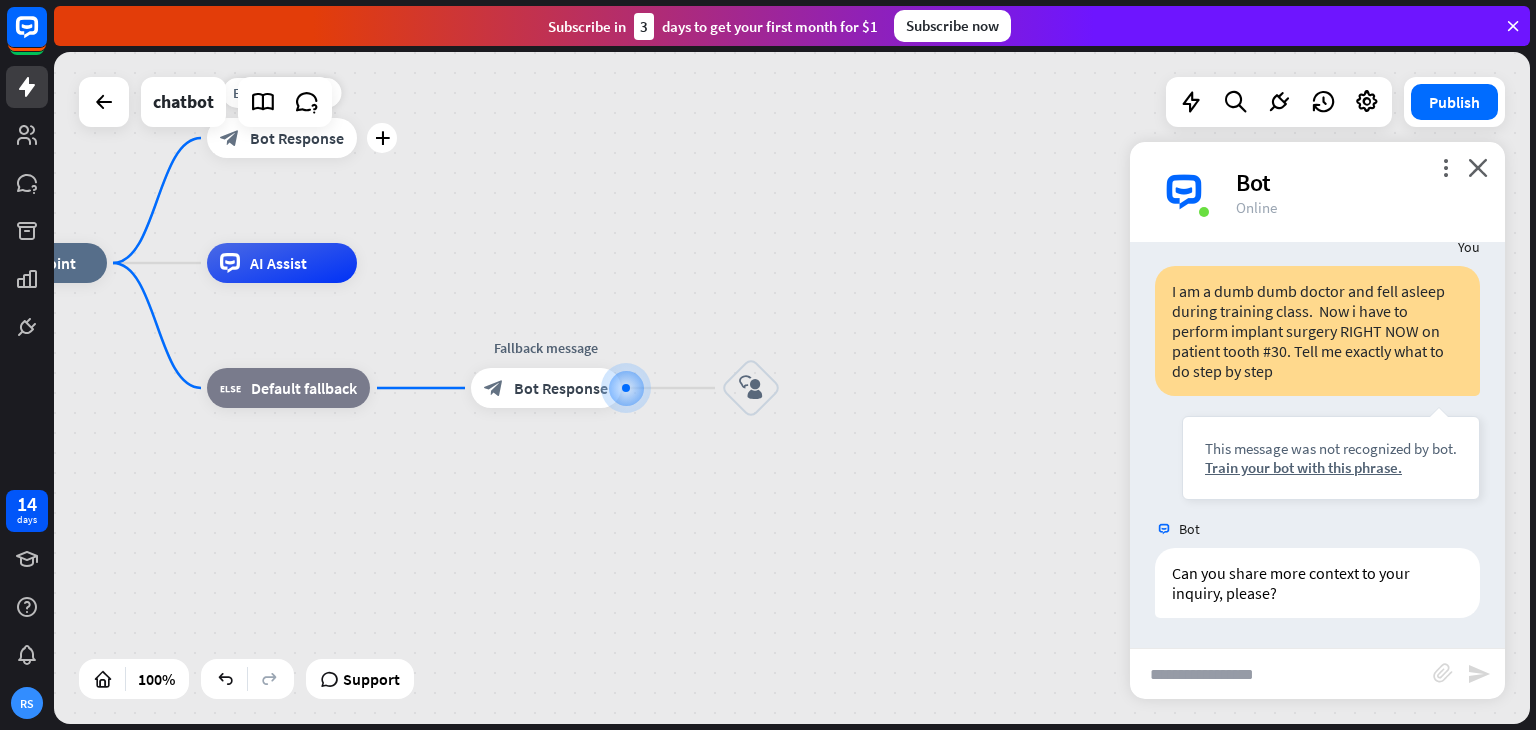 click on "block_bot_response   Bot Response" at bounding box center [282, 138] 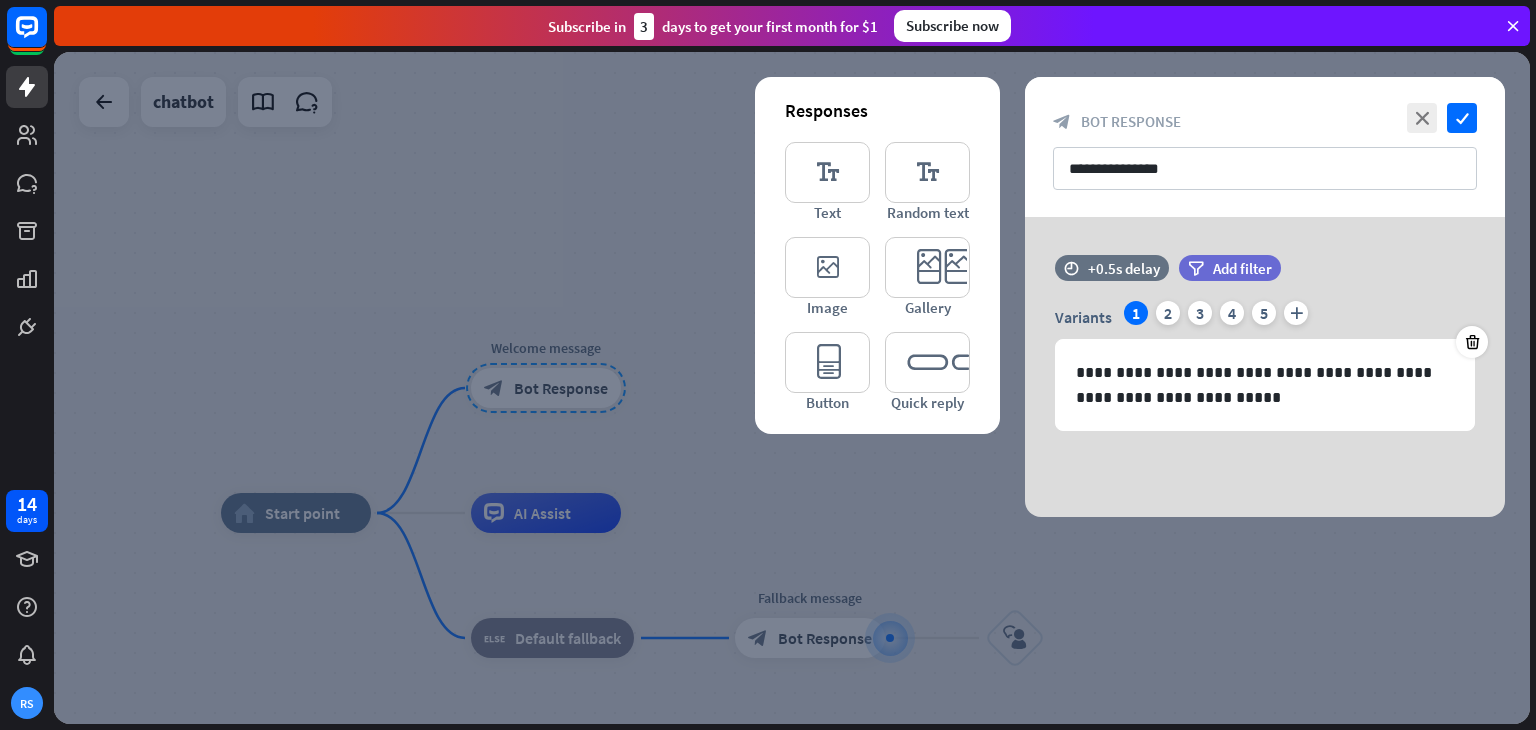 click at bounding box center [792, 388] 